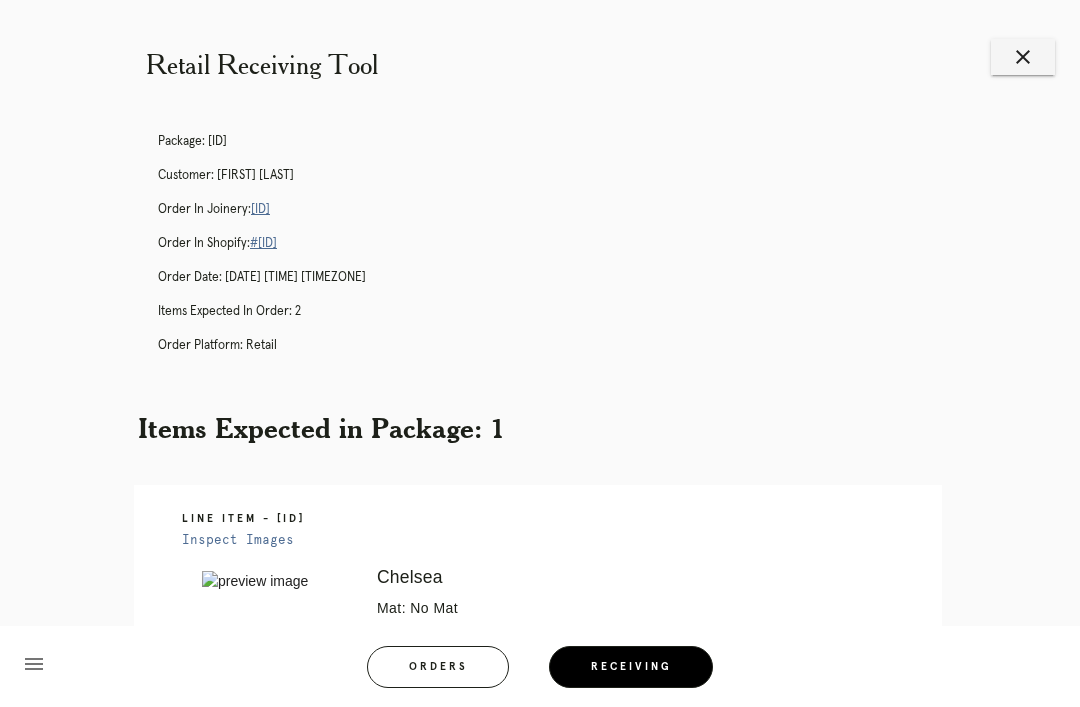 scroll, scrollTop: 391, scrollLeft: 8, axis: both 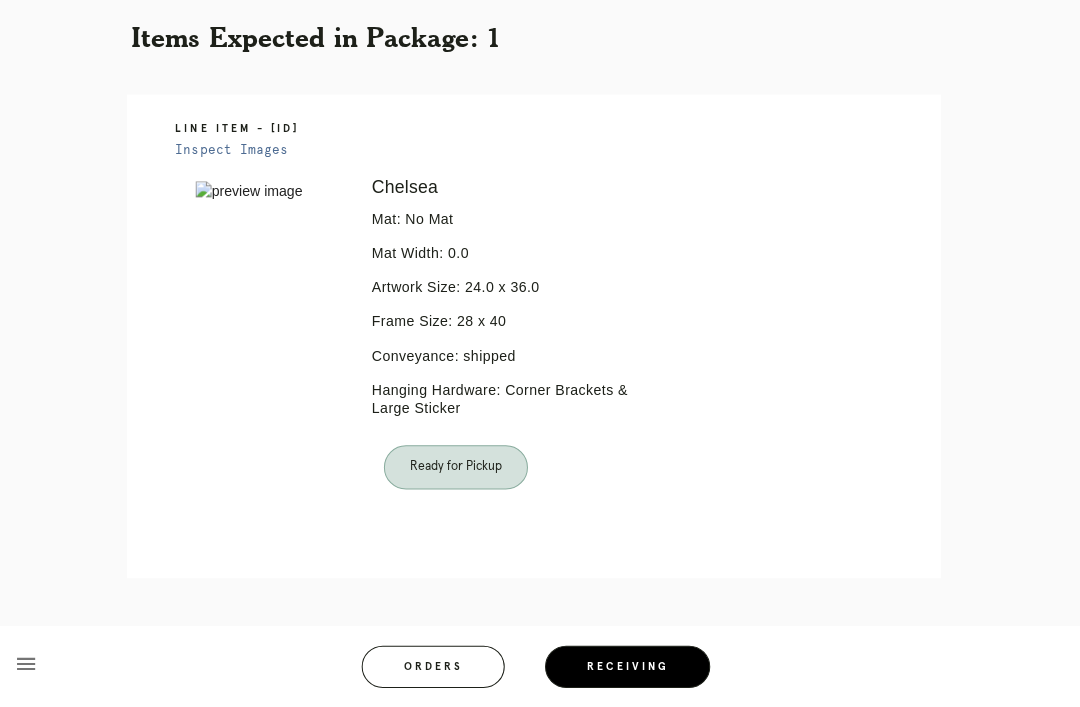 click on "Orders" at bounding box center [438, 667] 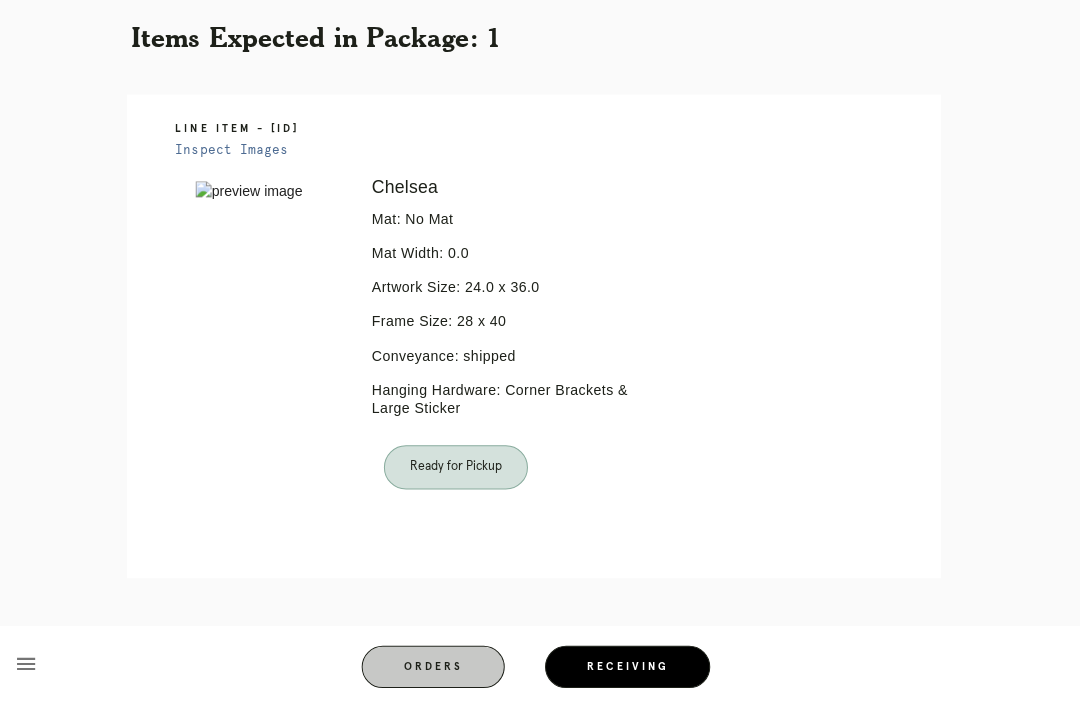 scroll, scrollTop: 64, scrollLeft: 0, axis: vertical 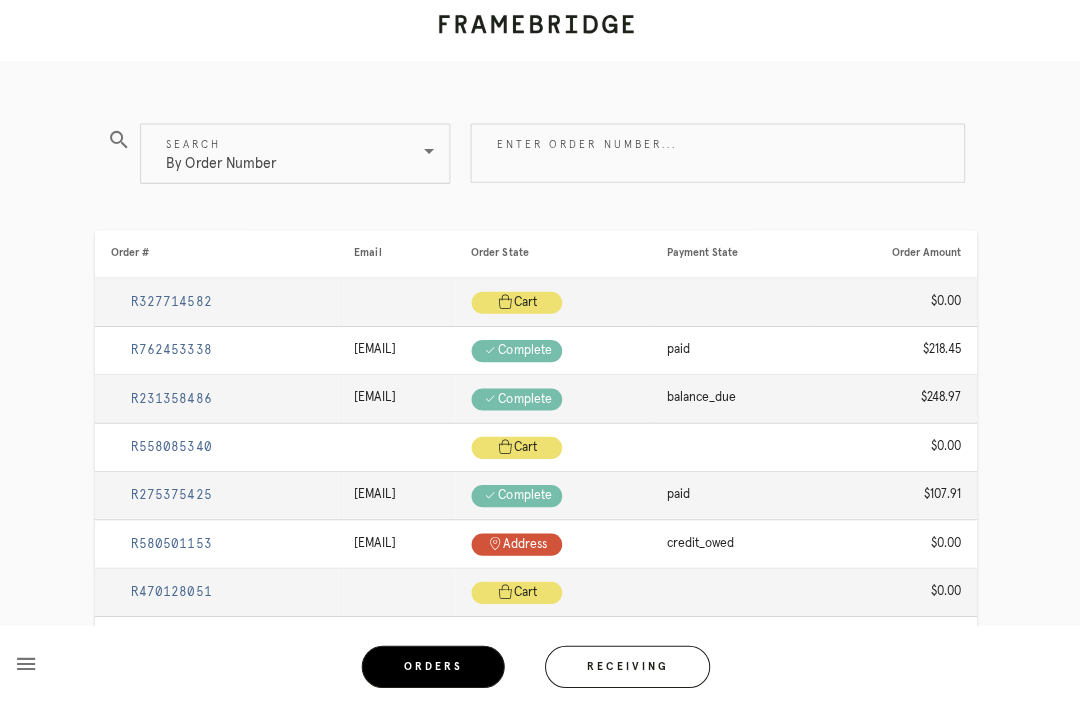 click on "Receiving" at bounding box center (631, 667) 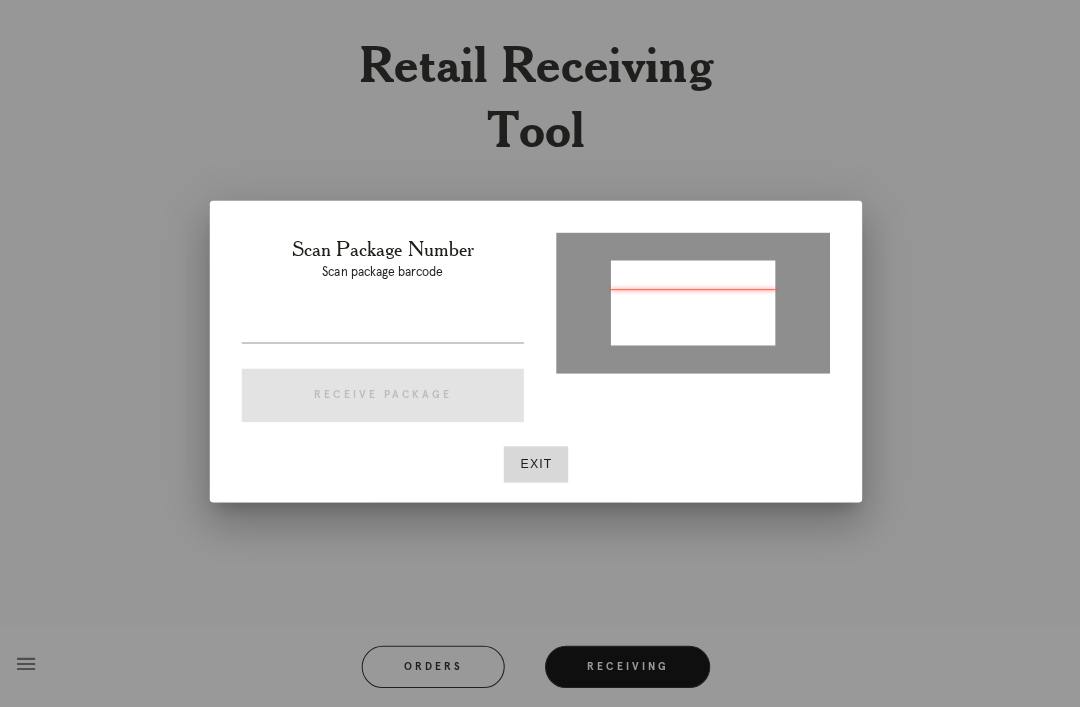 type on "[ID]" 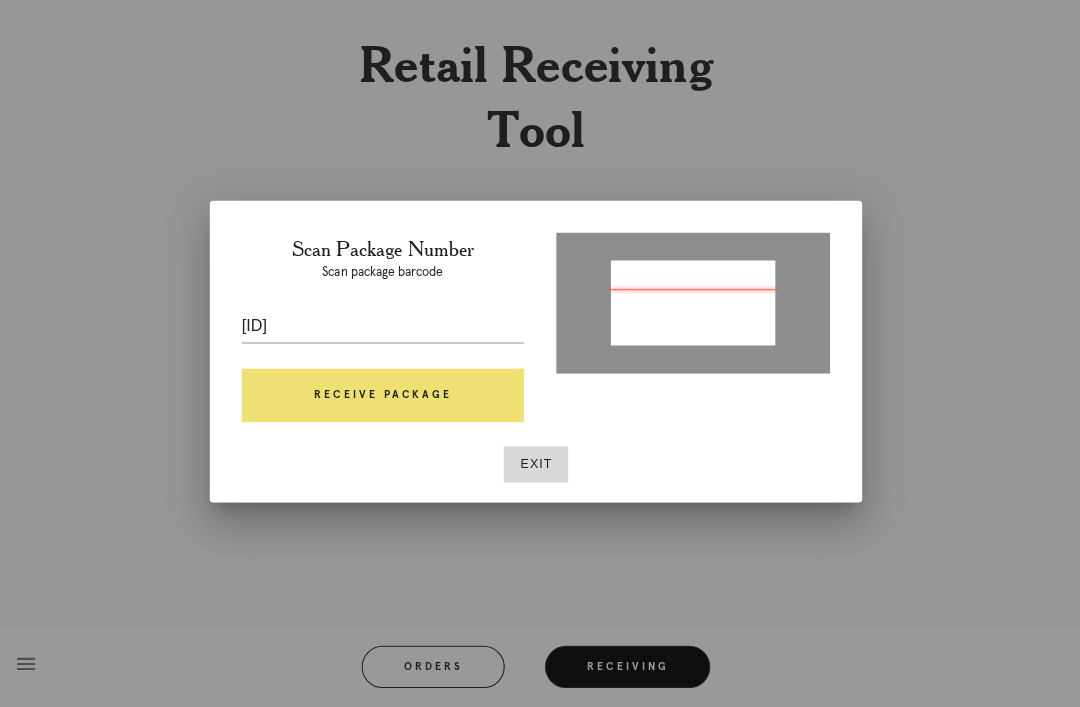click on "Receive Package" at bounding box center [388, 398] 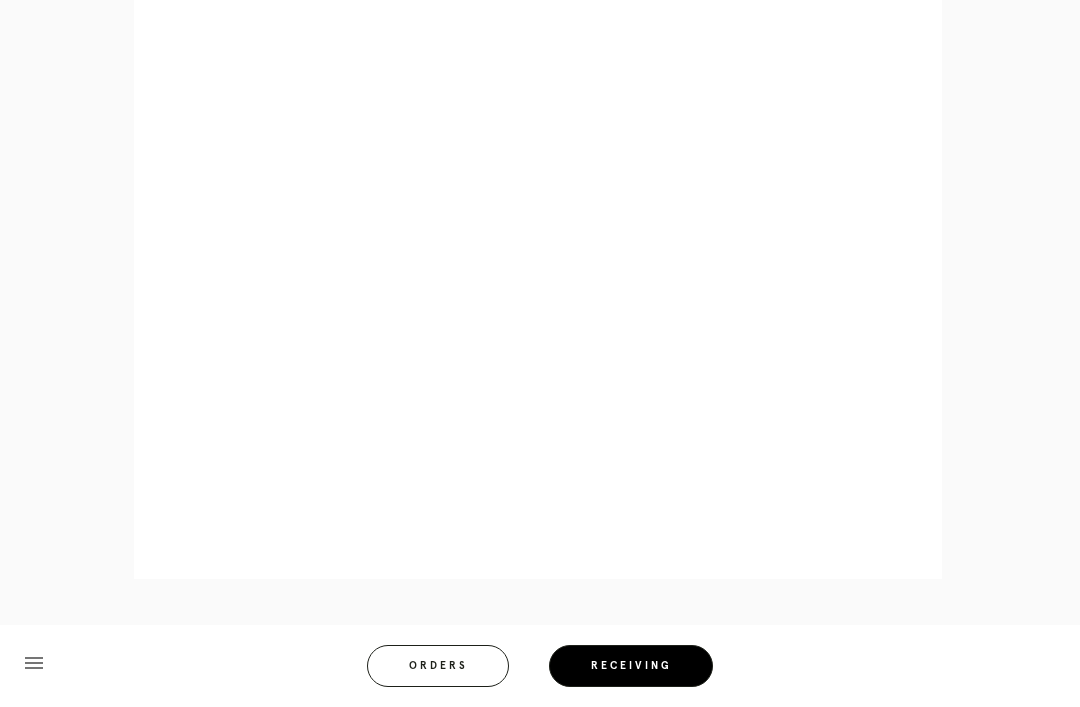 scroll, scrollTop: 1063, scrollLeft: 0, axis: vertical 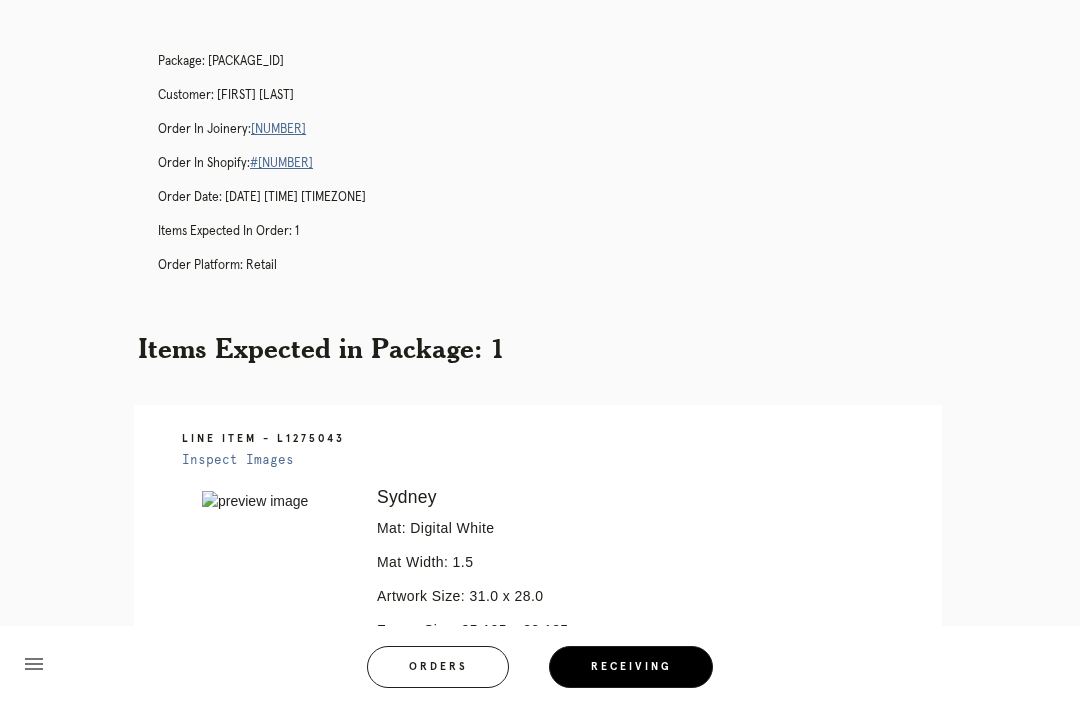 click on "[ORDER_ID]" at bounding box center [278, 129] 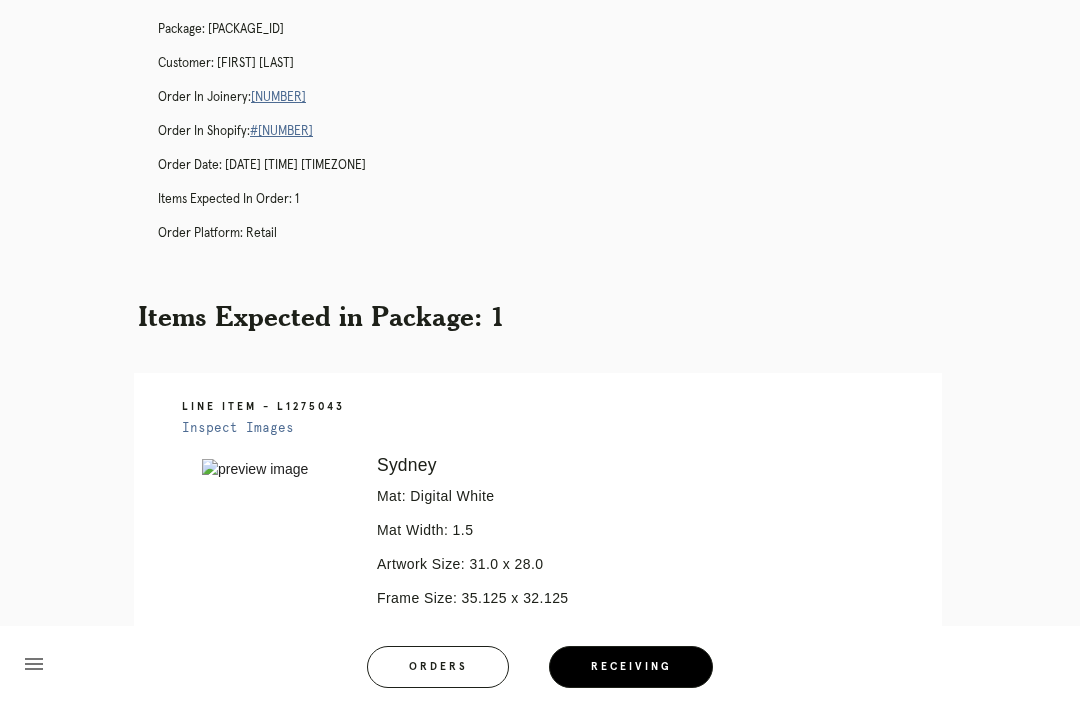 click on "Orders" at bounding box center [438, 667] 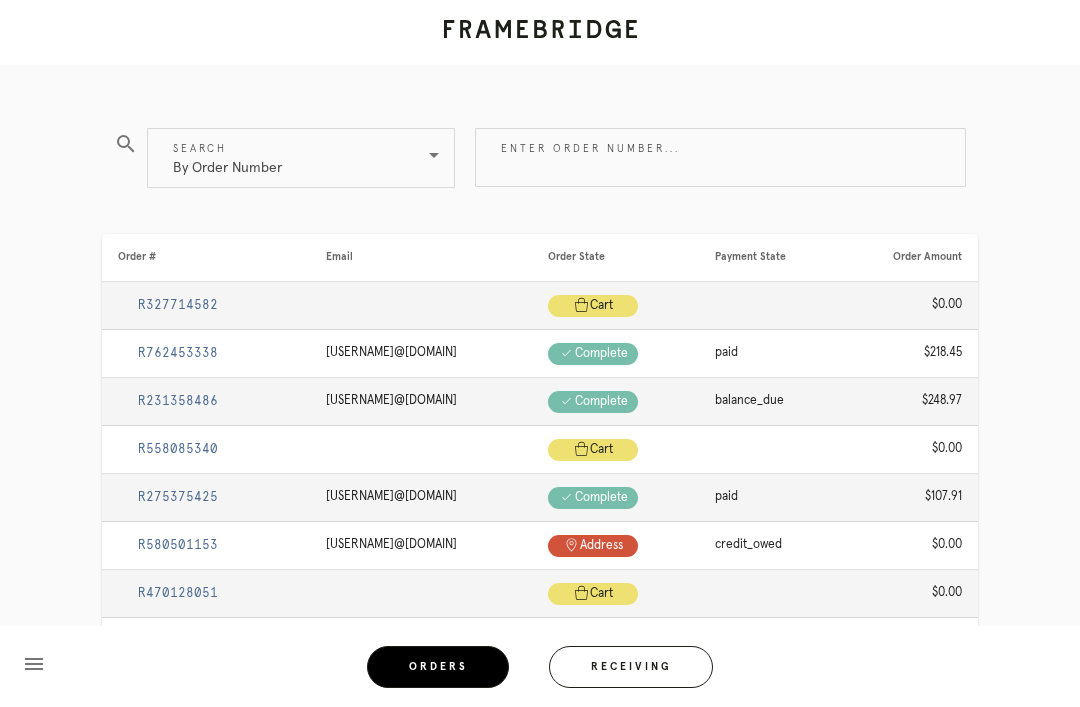 click on "Enter order number..." at bounding box center [720, 157] 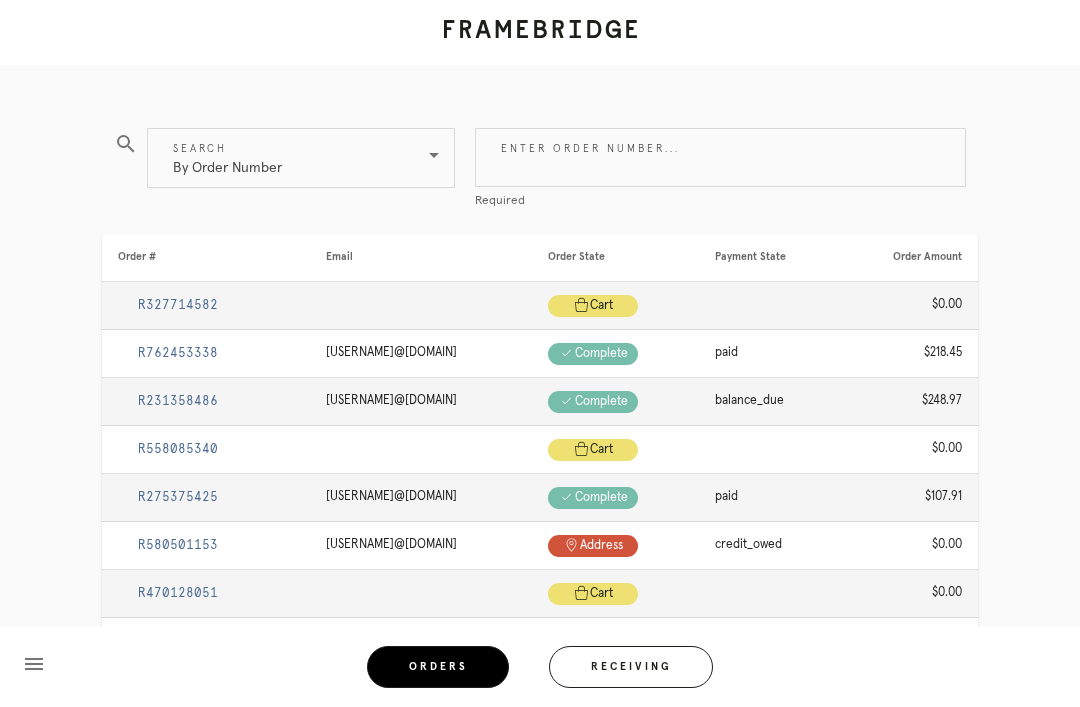 click on "Receiving" at bounding box center (631, 667) 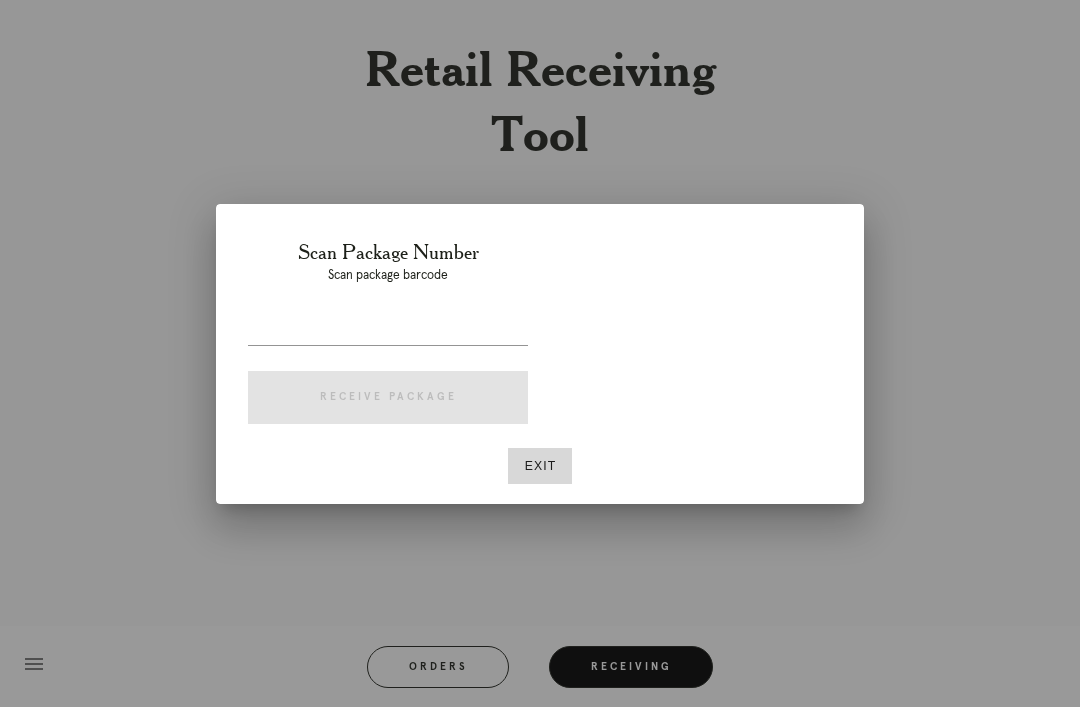 click at bounding box center (388, 329) 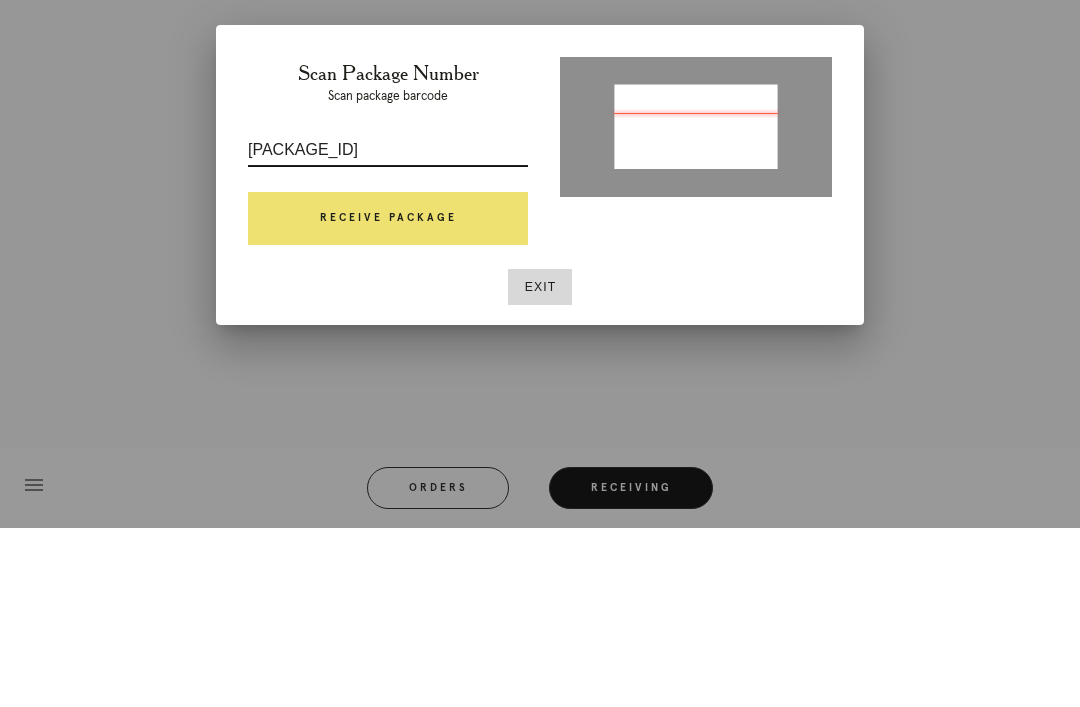 type on "P609780279903873" 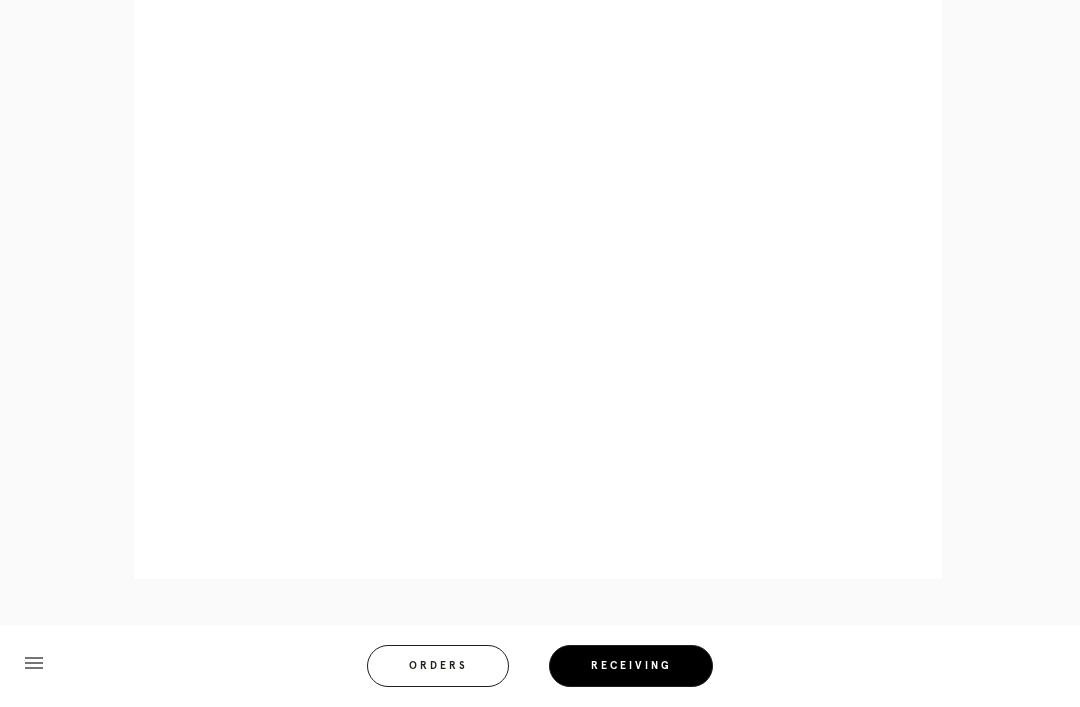scroll, scrollTop: 1078, scrollLeft: 0, axis: vertical 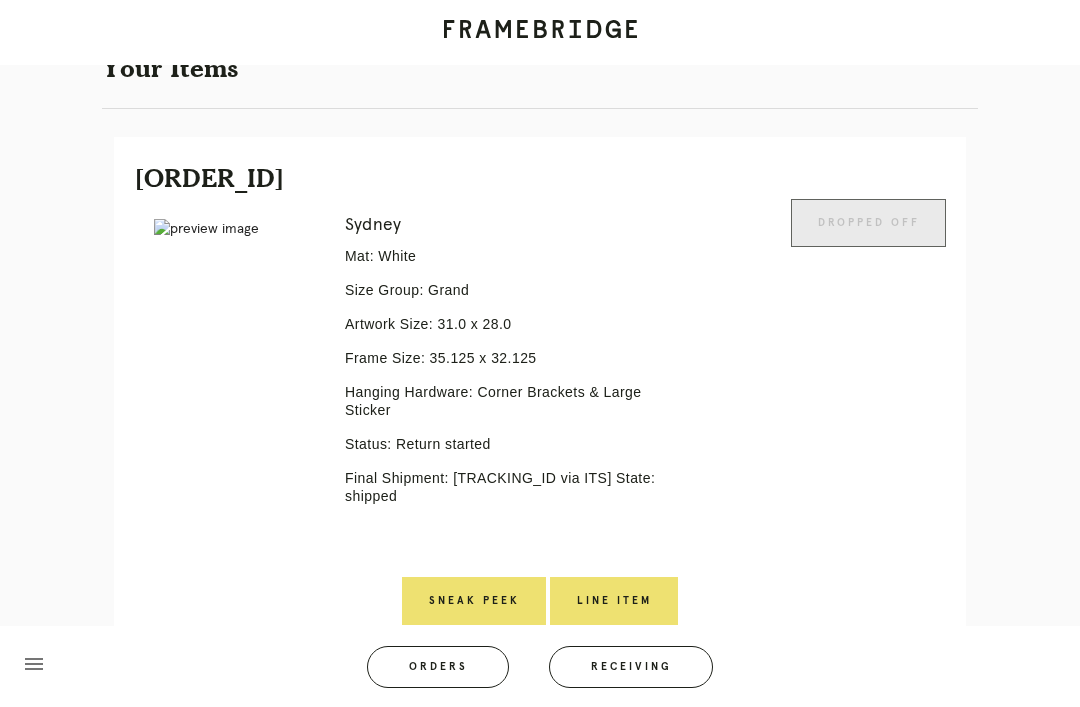 click on "Line Item" at bounding box center (614, 601) 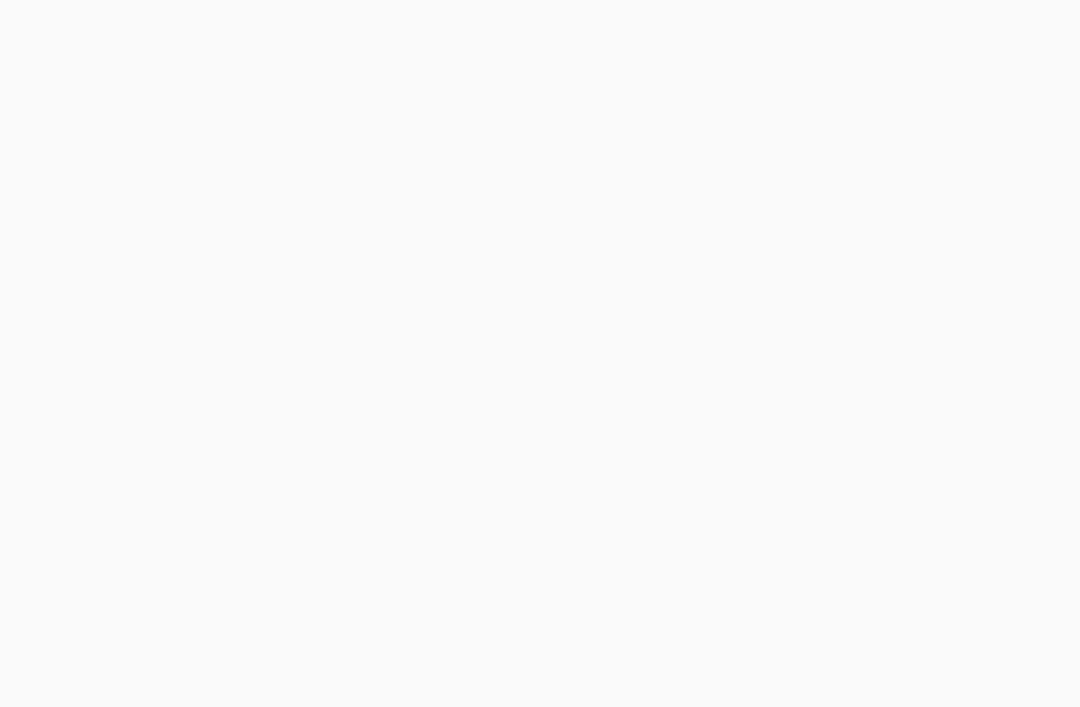 scroll, scrollTop: 0, scrollLeft: 0, axis: both 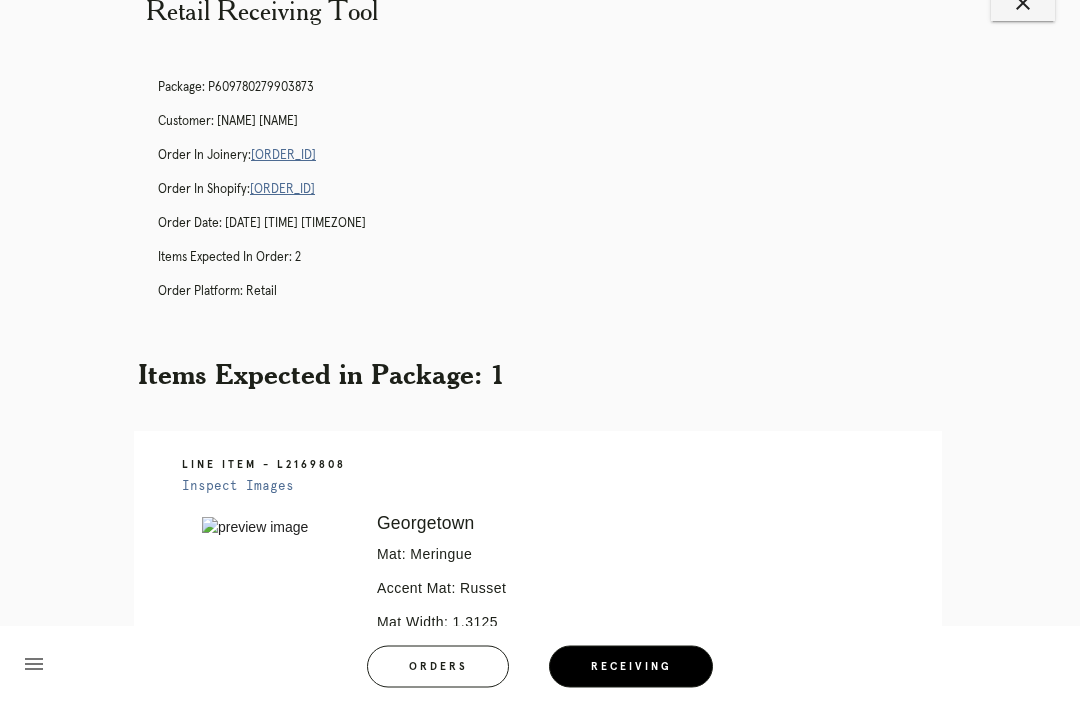 click on "[ORDER_ID]" at bounding box center [283, 156] 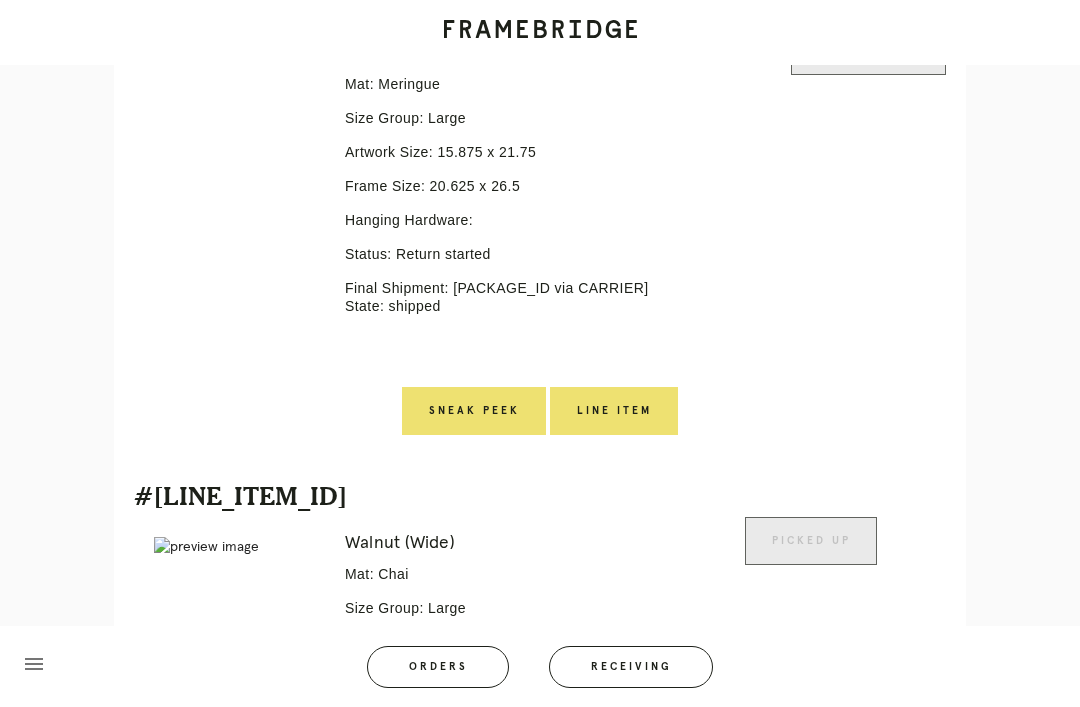 scroll, scrollTop: 585, scrollLeft: 0, axis: vertical 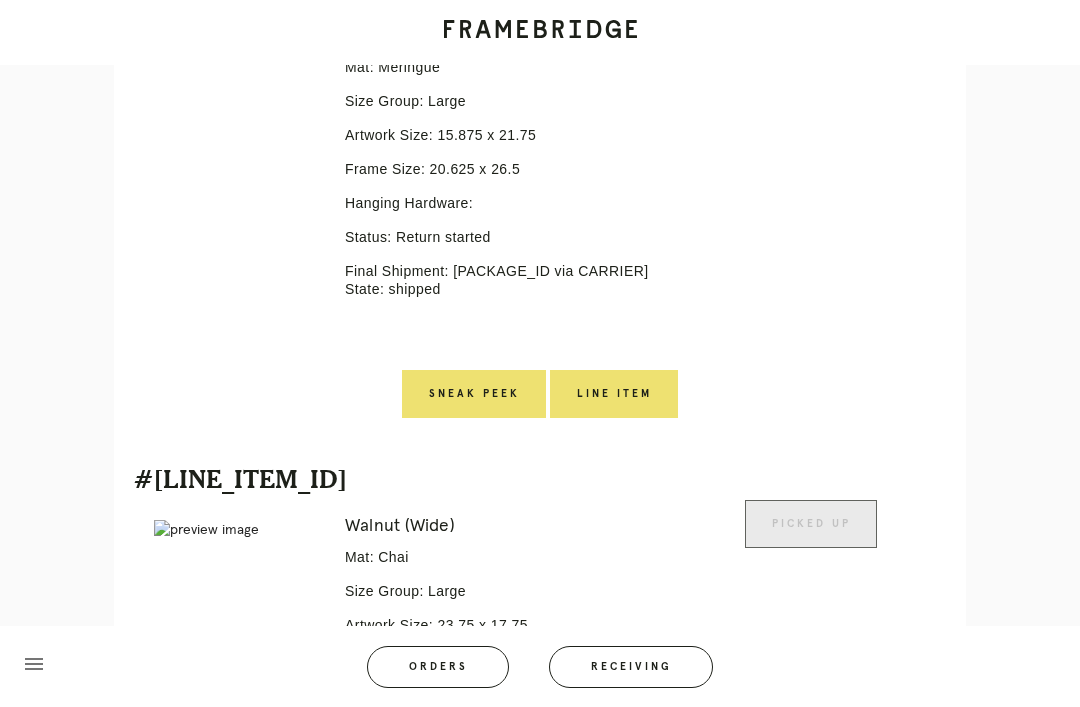 click on "Line Item" at bounding box center [614, 394] 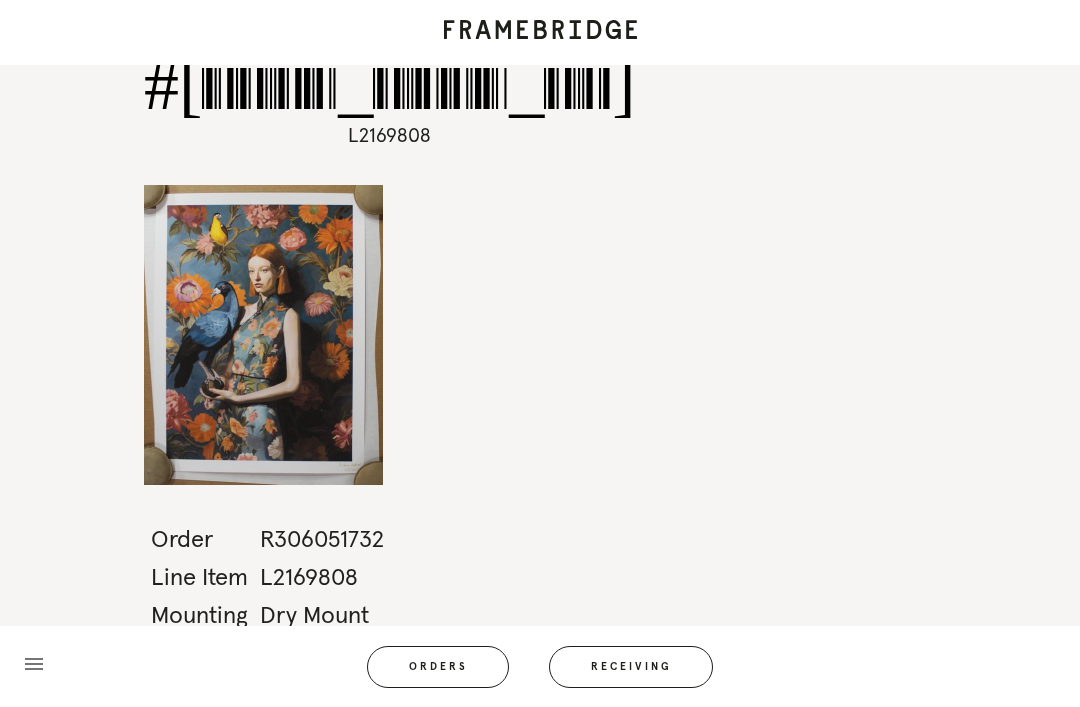 scroll, scrollTop: 64, scrollLeft: 0, axis: vertical 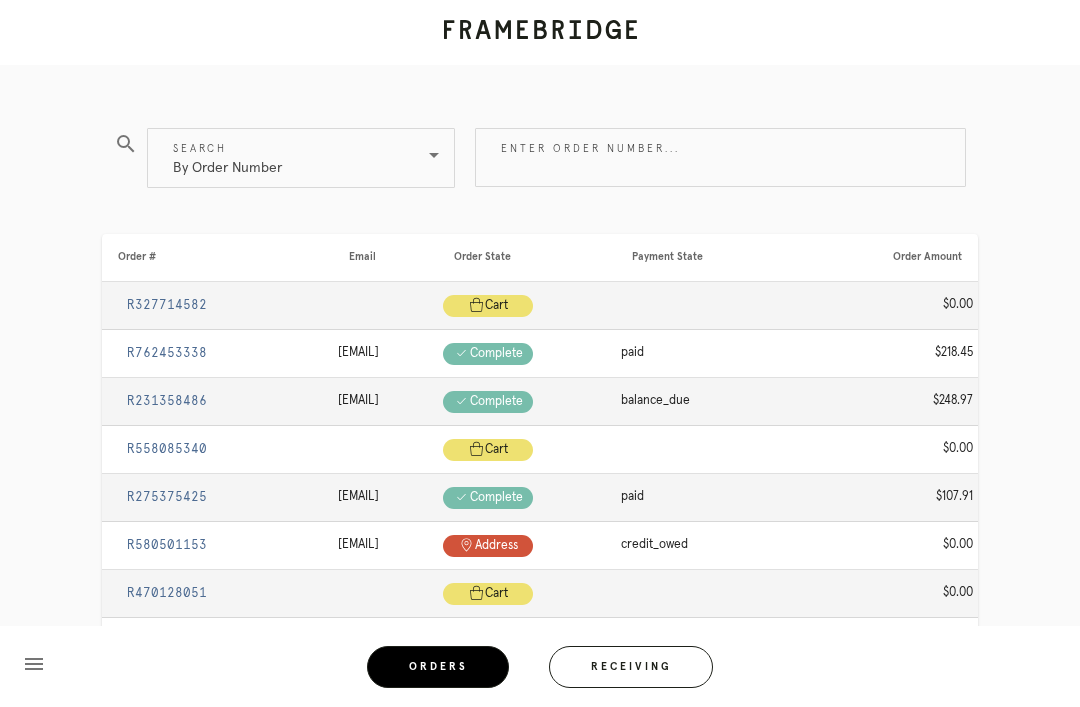 click on "Receiving" at bounding box center [631, 667] 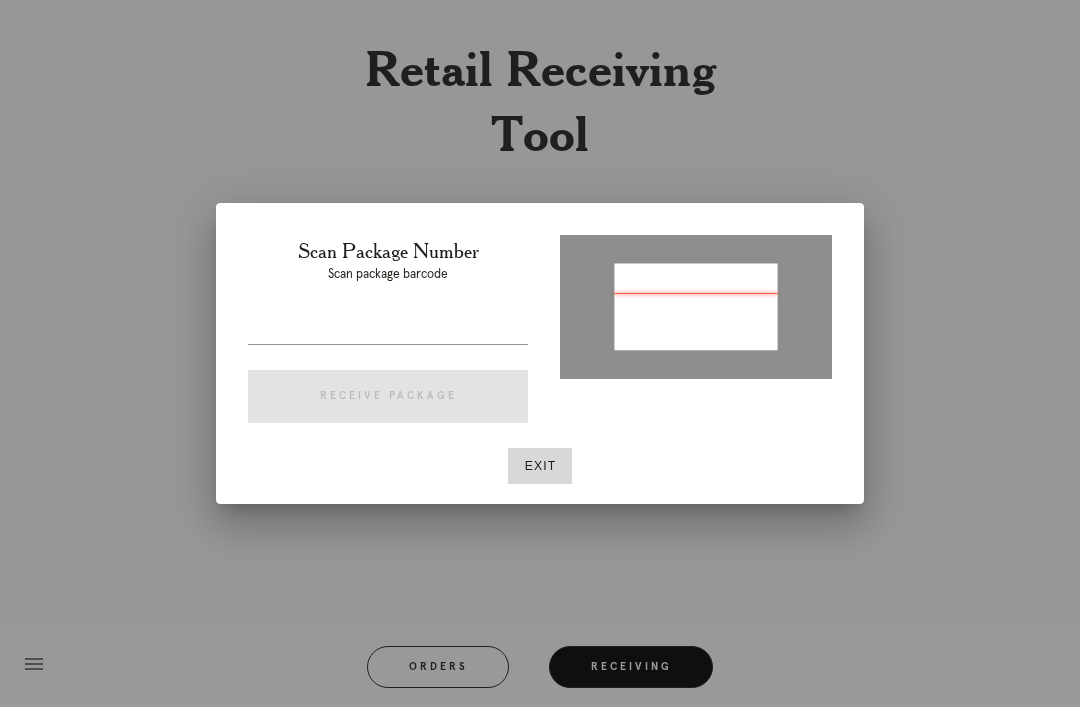 type on "[PACKAGE_ID]" 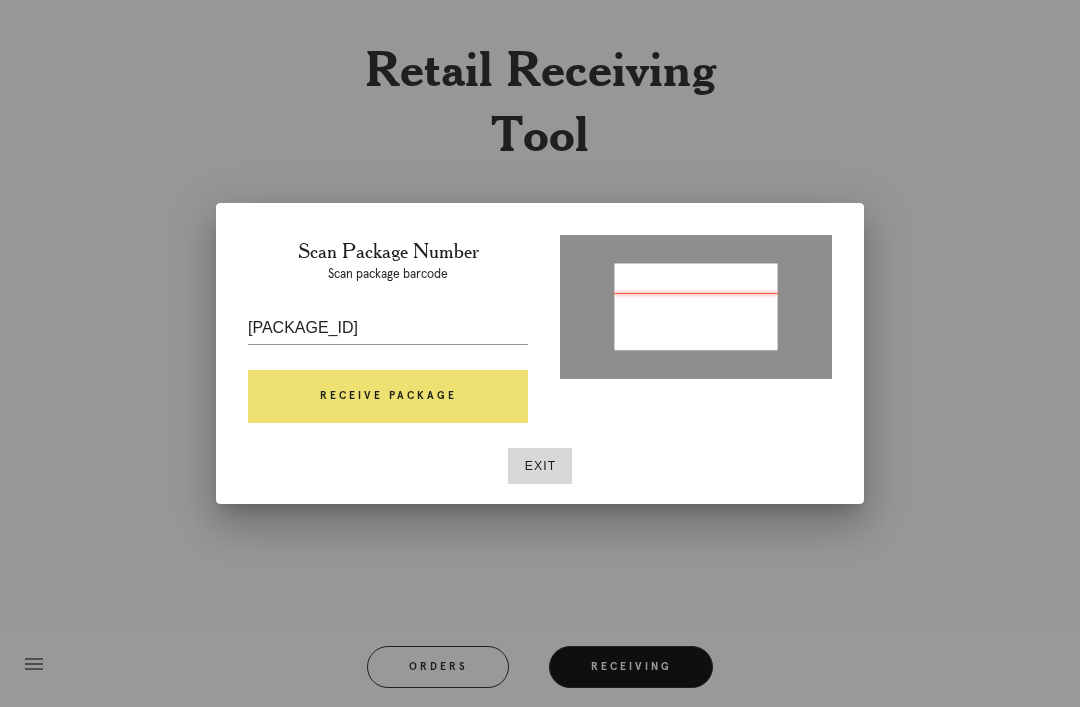 click on "Receive Package" at bounding box center [388, 397] 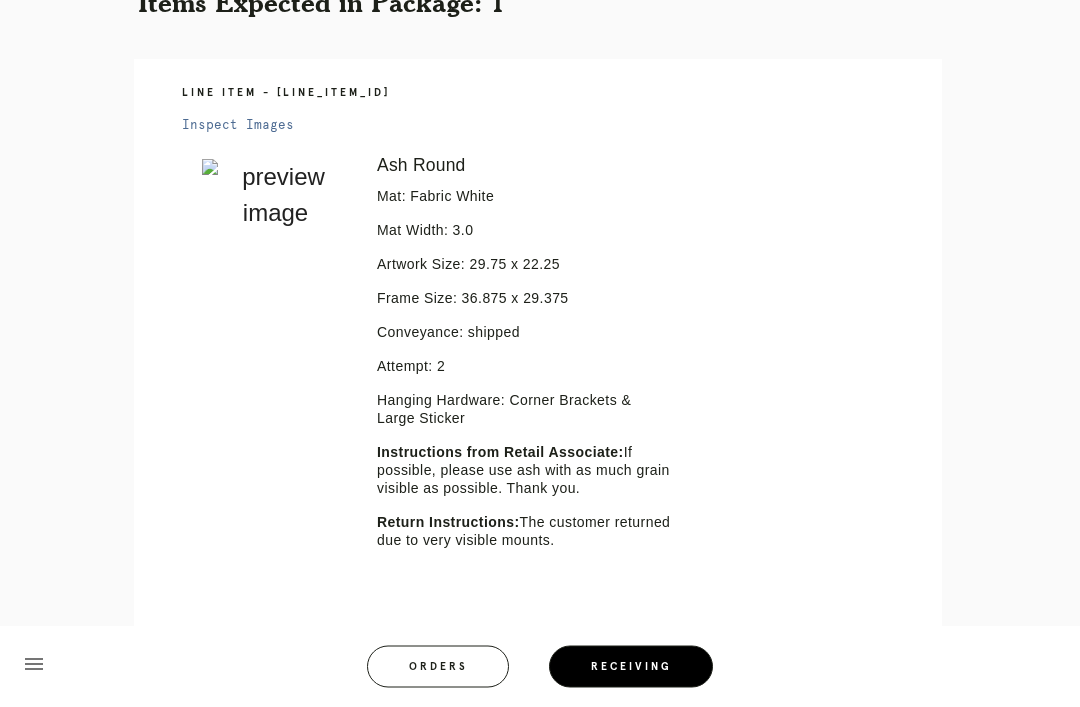 scroll, scrollTop: 426, scrollLeft: 0, axis: vertical 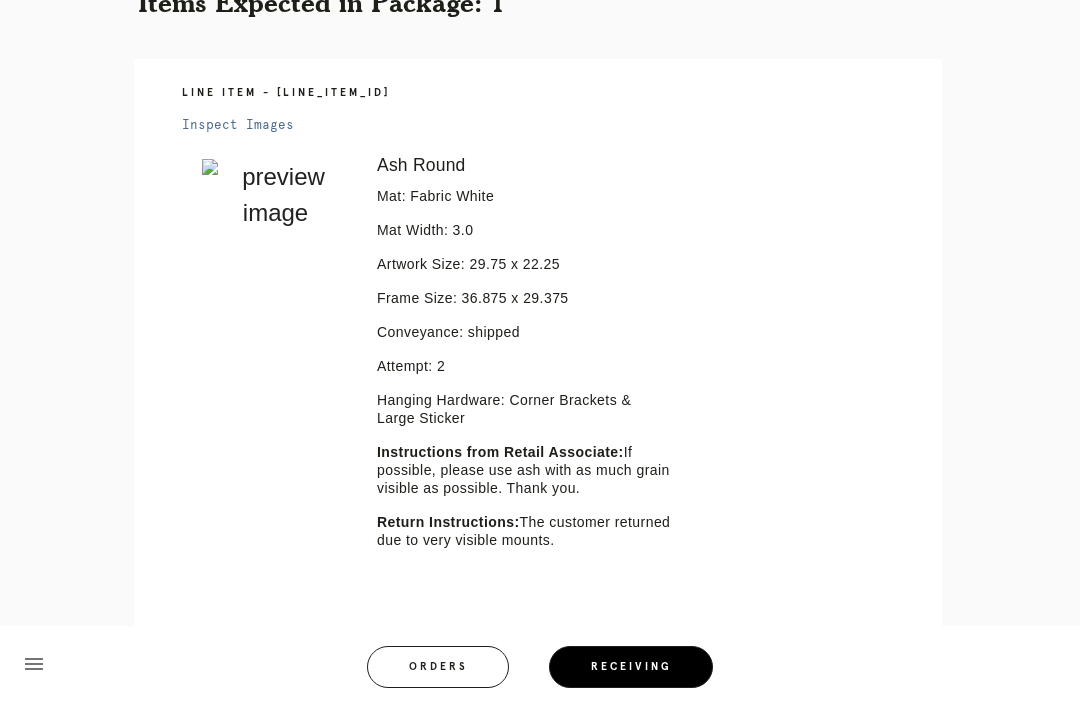 click on "Orders" at bounding box center [438, 667] 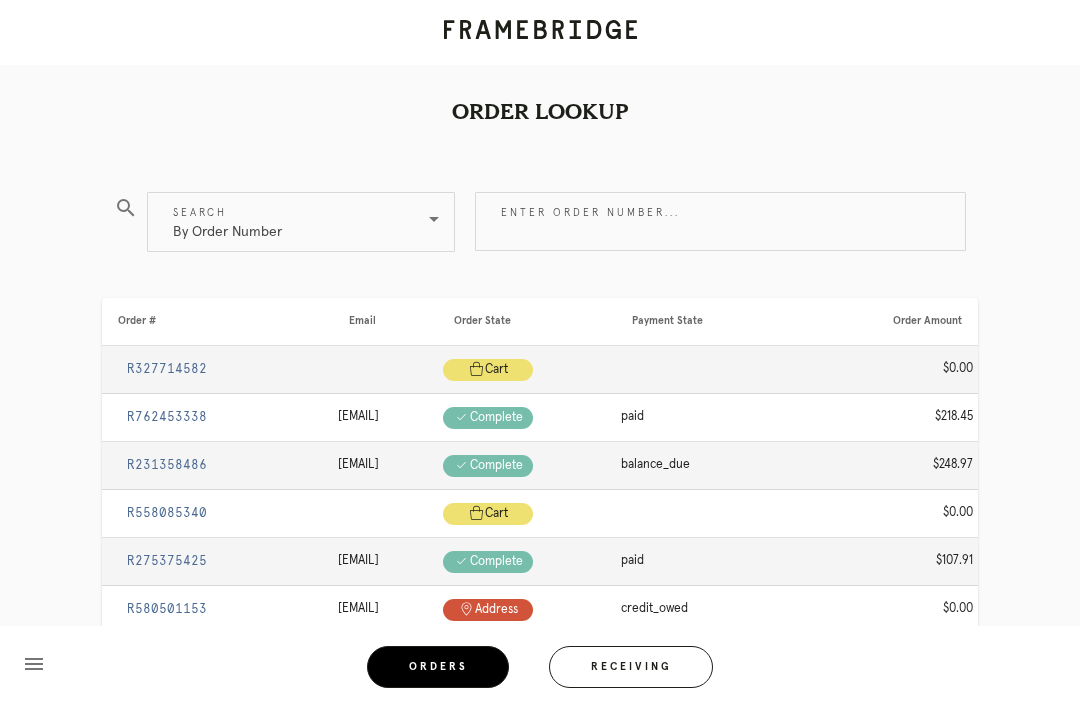 click on "Receiving" at bounding box center (631, 667) 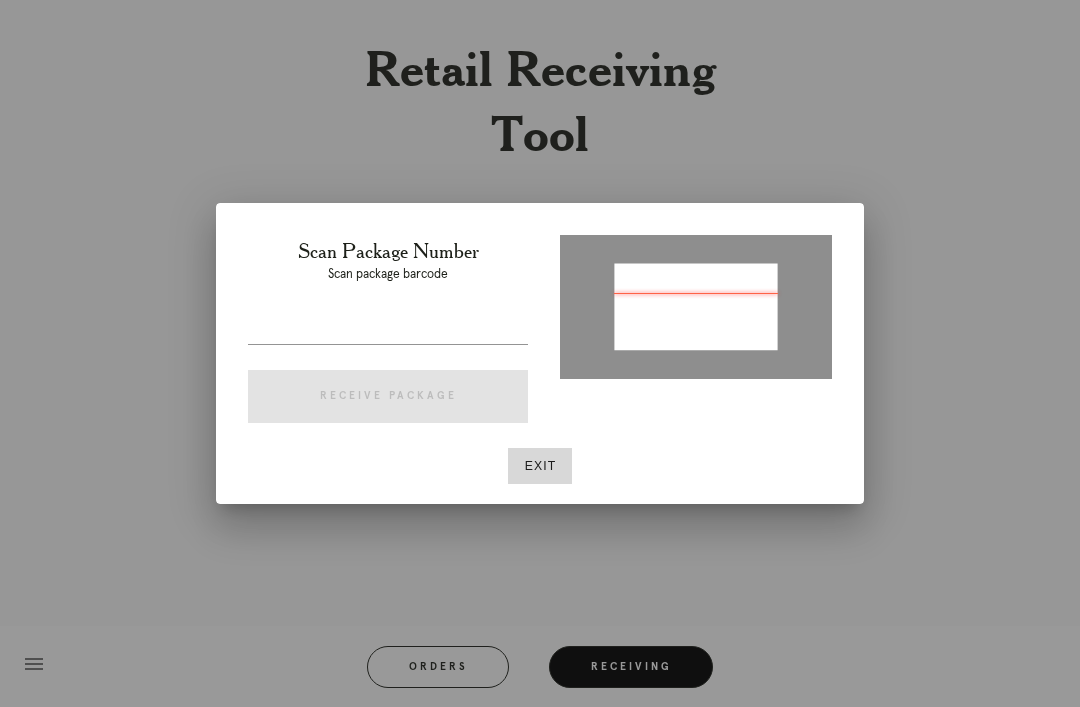 type on "[PACKAGE_ID]" 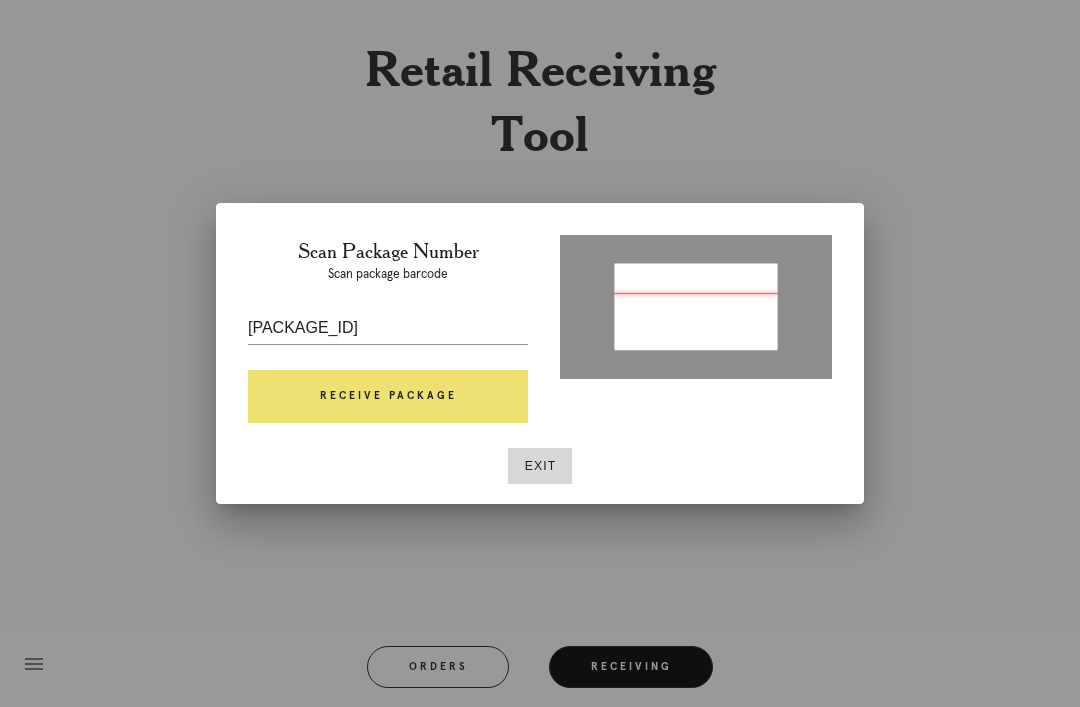click on "Receive Package" at bounding box center (388, 397) 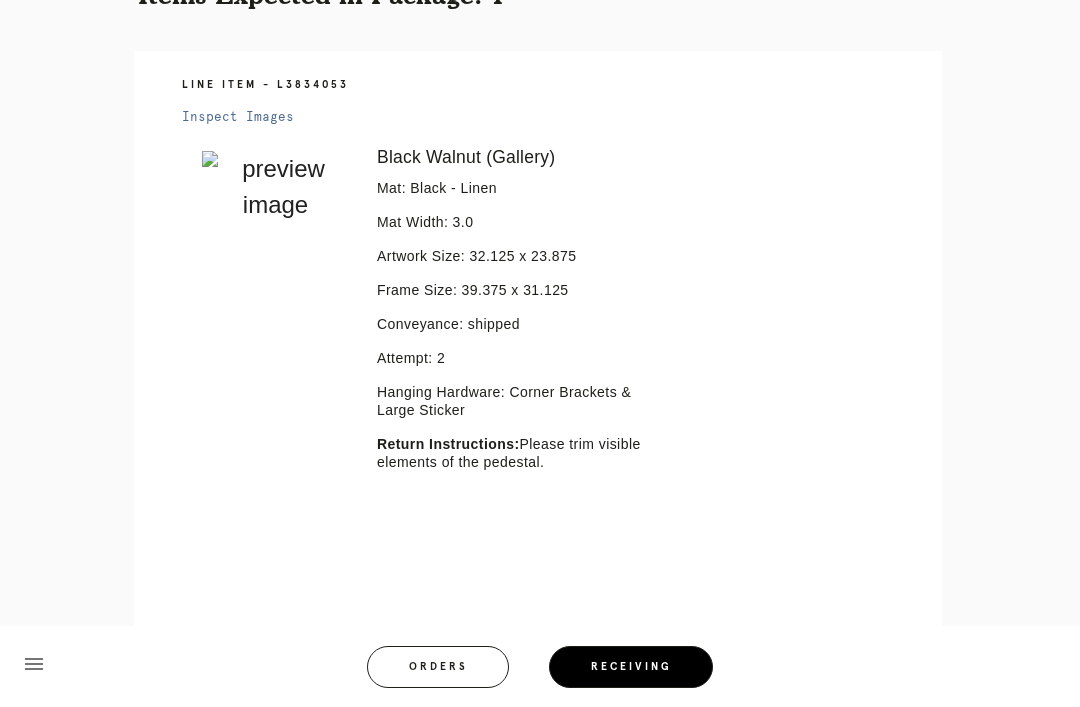 scroll, scrollTop: 441, scrollLeft: 0, axis: vertical 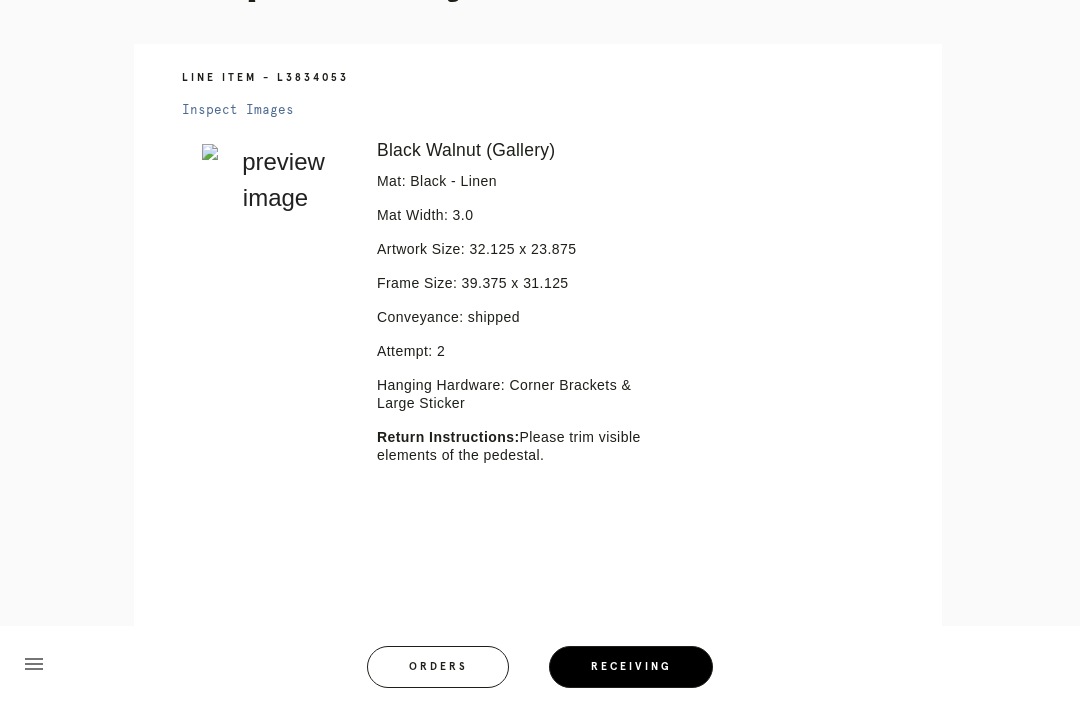 click on "Orders" at bounding box center [438, 667] 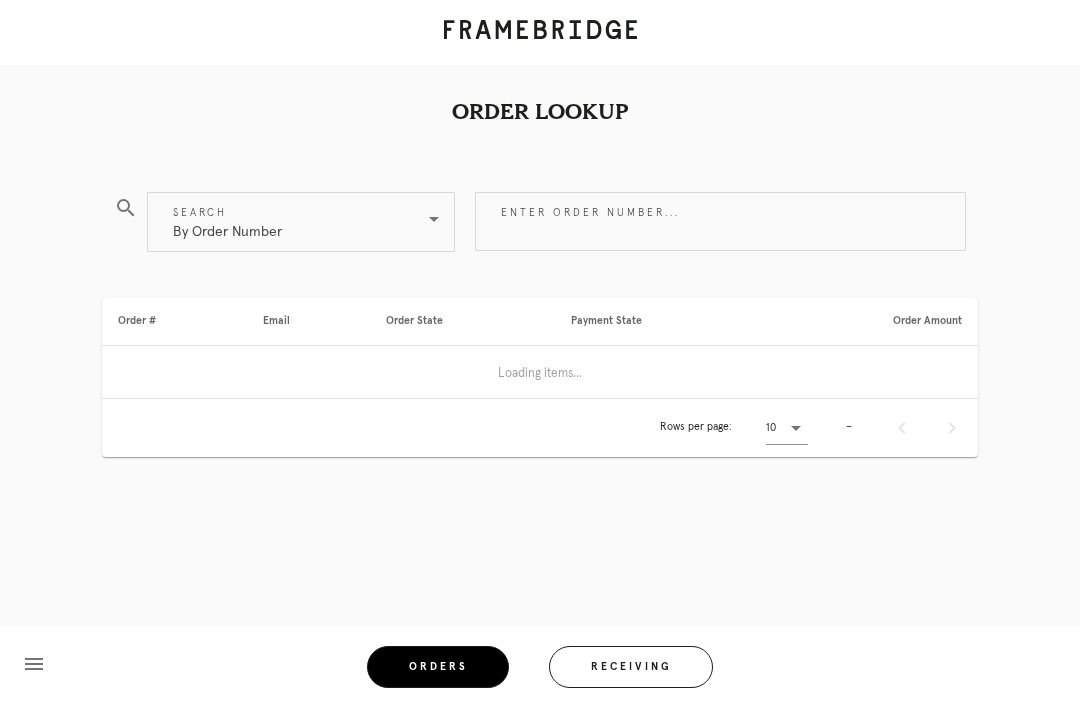 scroll, scrollTop: 0, scrollLeft: 0, axis: both 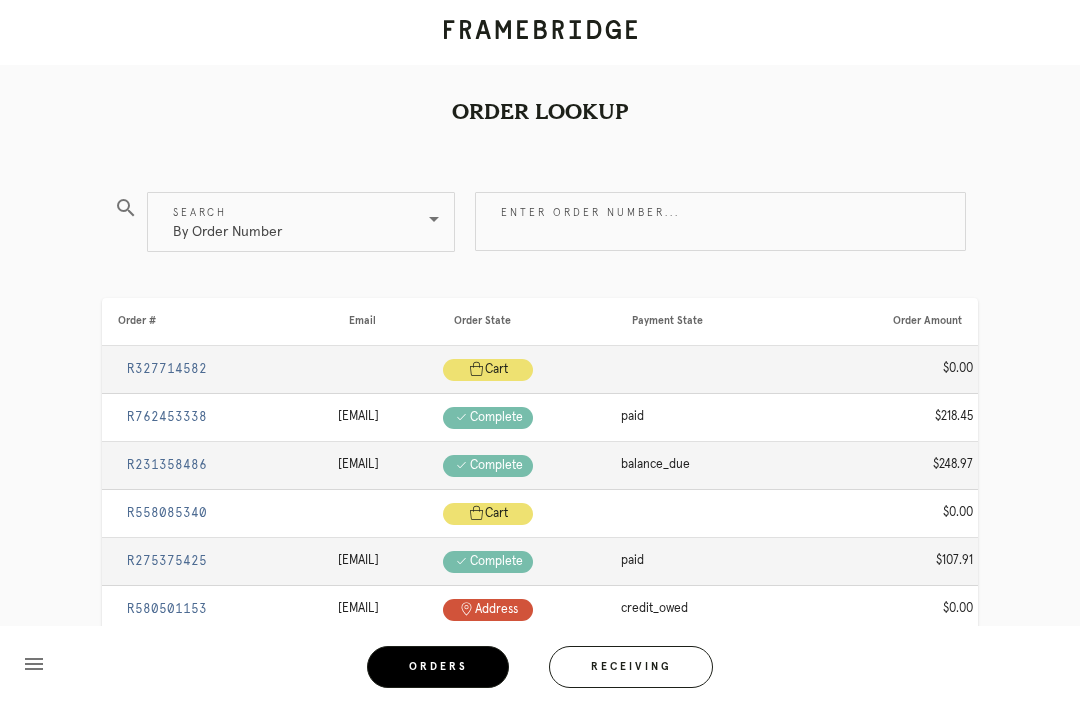 click on "Receiving" at bounding box center [631, 667] 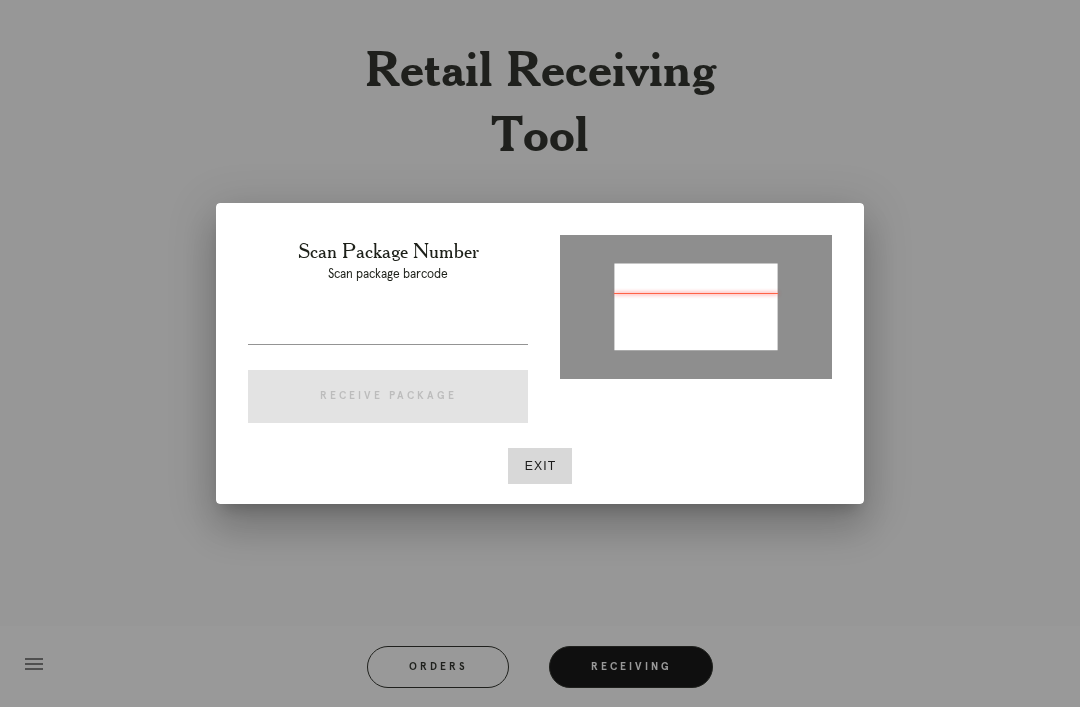 type on "[PACKAGE_ID]" 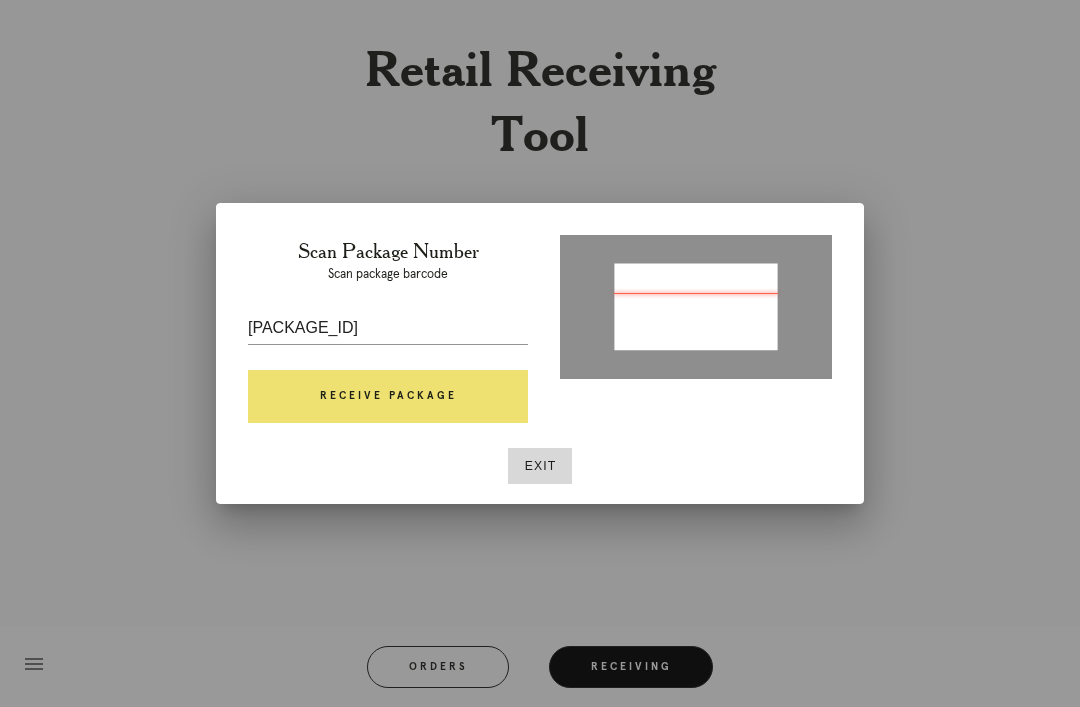 click on "Receive Package" at bounding box center (388, 397) 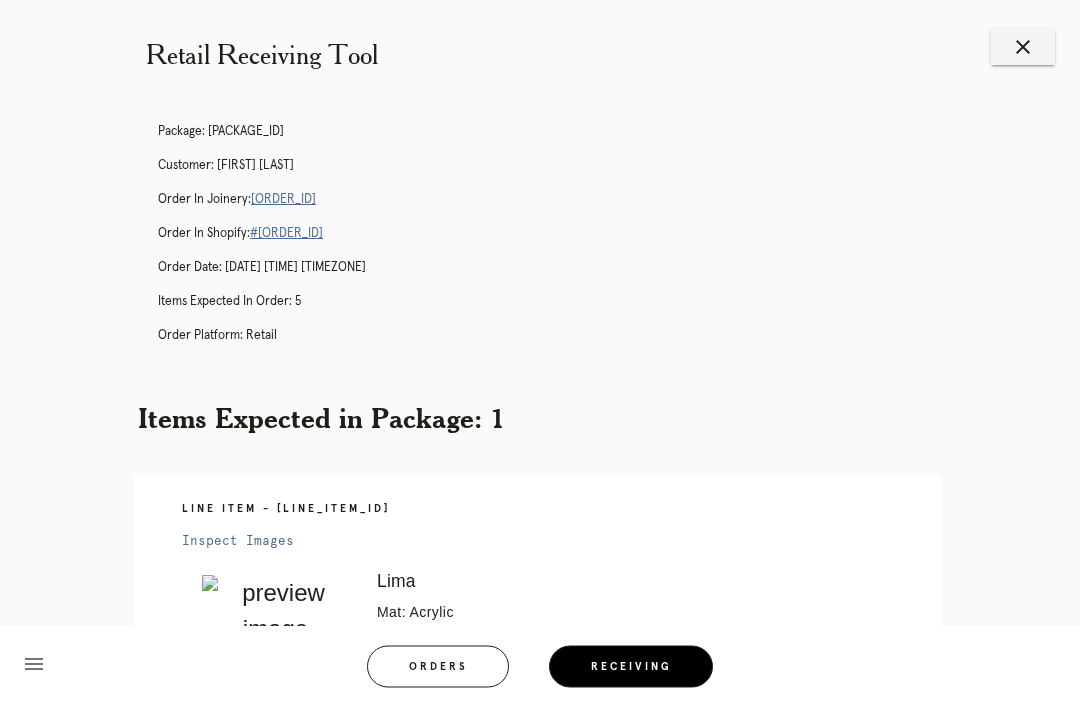 scroll, scrollTop: 12, scrollLeft: 0, axis: vertical 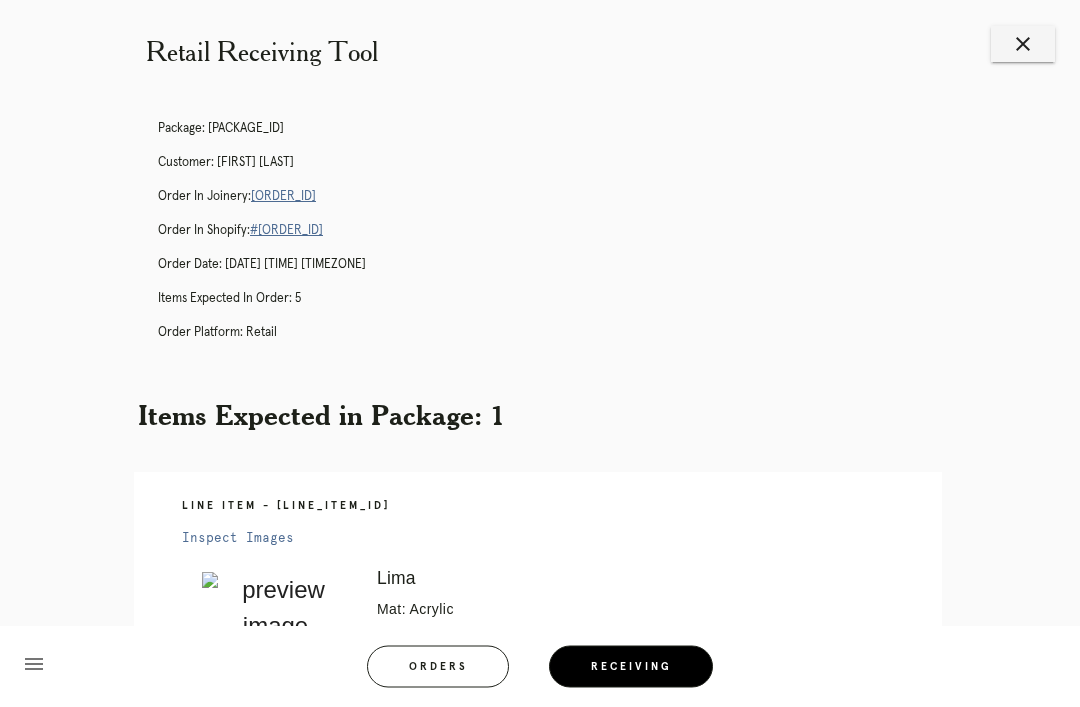 click on "Package: [PACKAGE_ID]   Customer: [FIRST] [LAST]
Order in Joinery:
[ORDER_ID]
Order in Shopify:
#[ORDER_ID]
Order Date:
[DATE]  [TIME] [TIMEZONE]
Items Expected in Order: 5   Order Platform: retail" at bounding box center [560, 240] 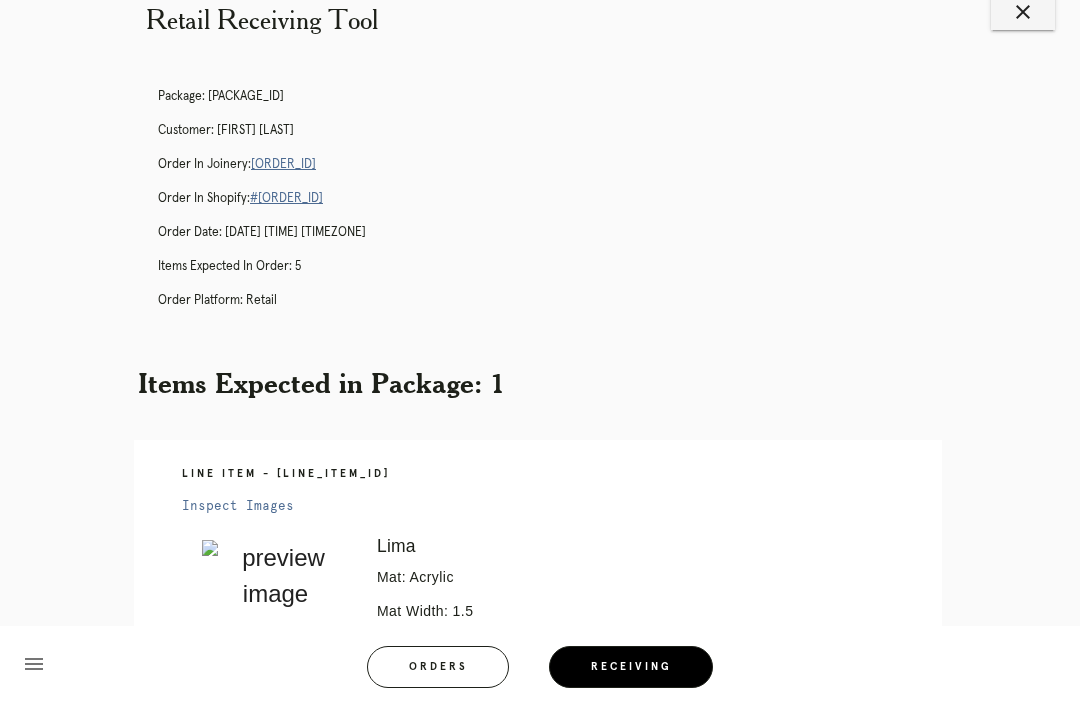 click on "Orders" at bounding box center [438, 667] 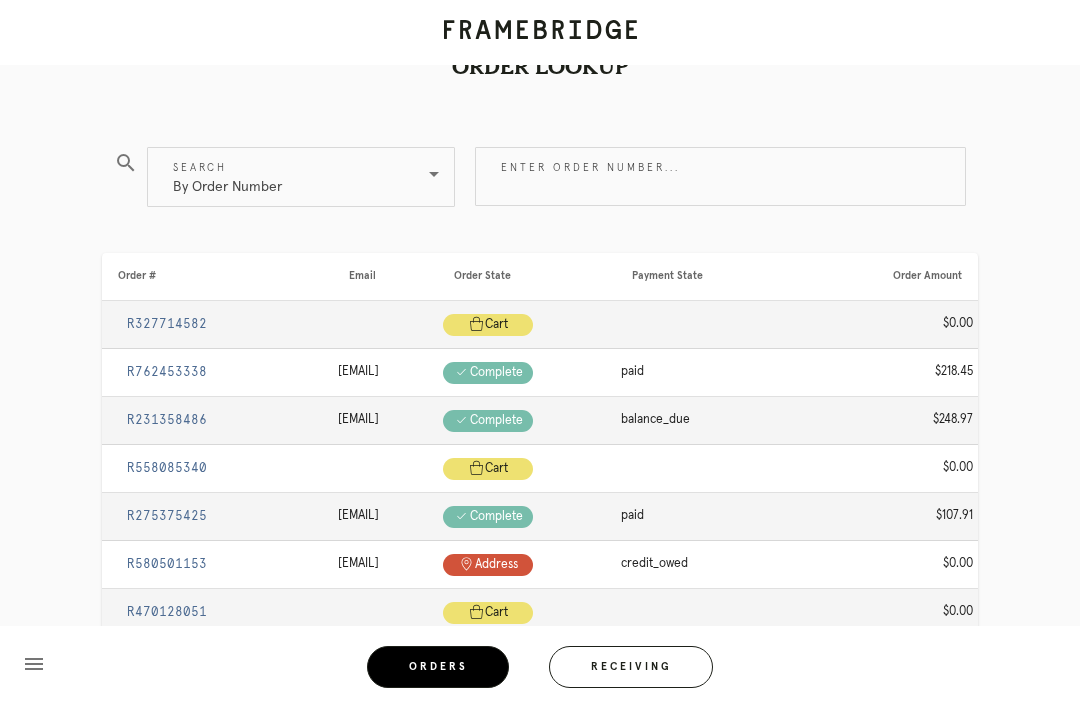 click on "Receiving" at bounding box center [631, 667] 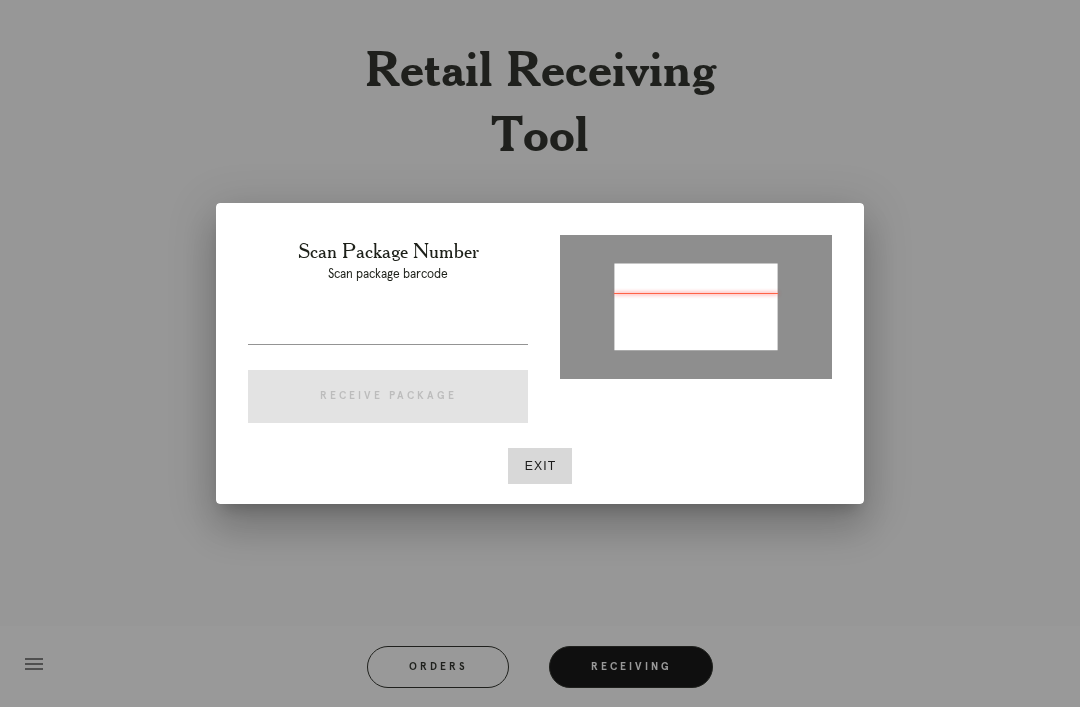 type on "P323325020480051" 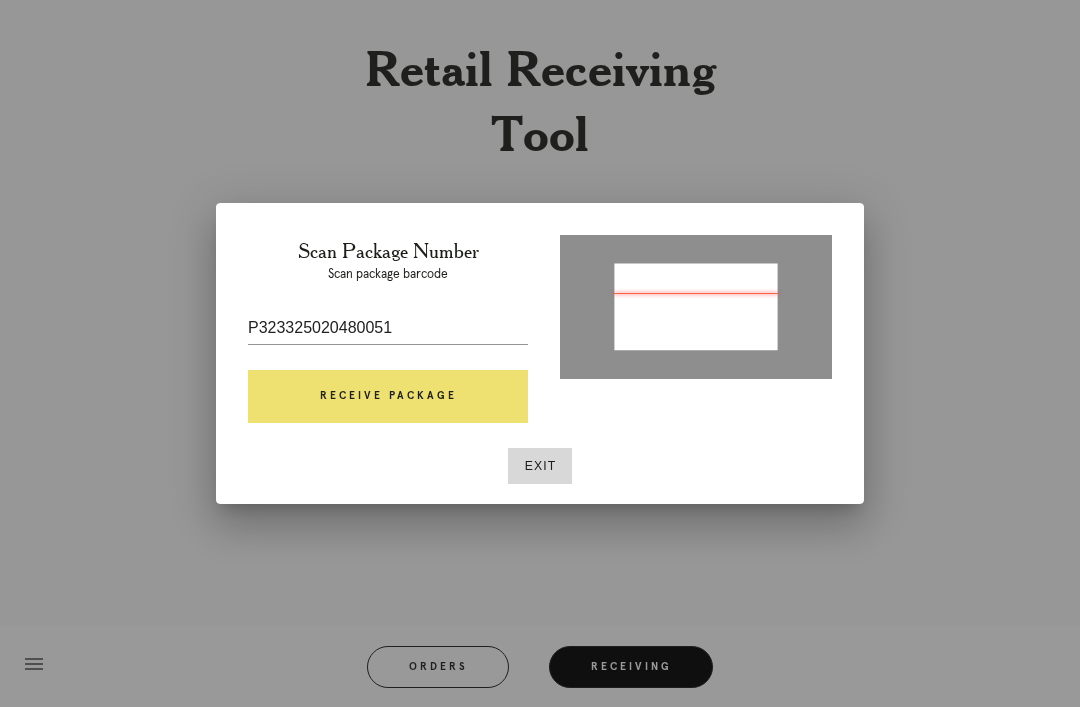 click on "Receive Package" at bounding box center (388, 397) 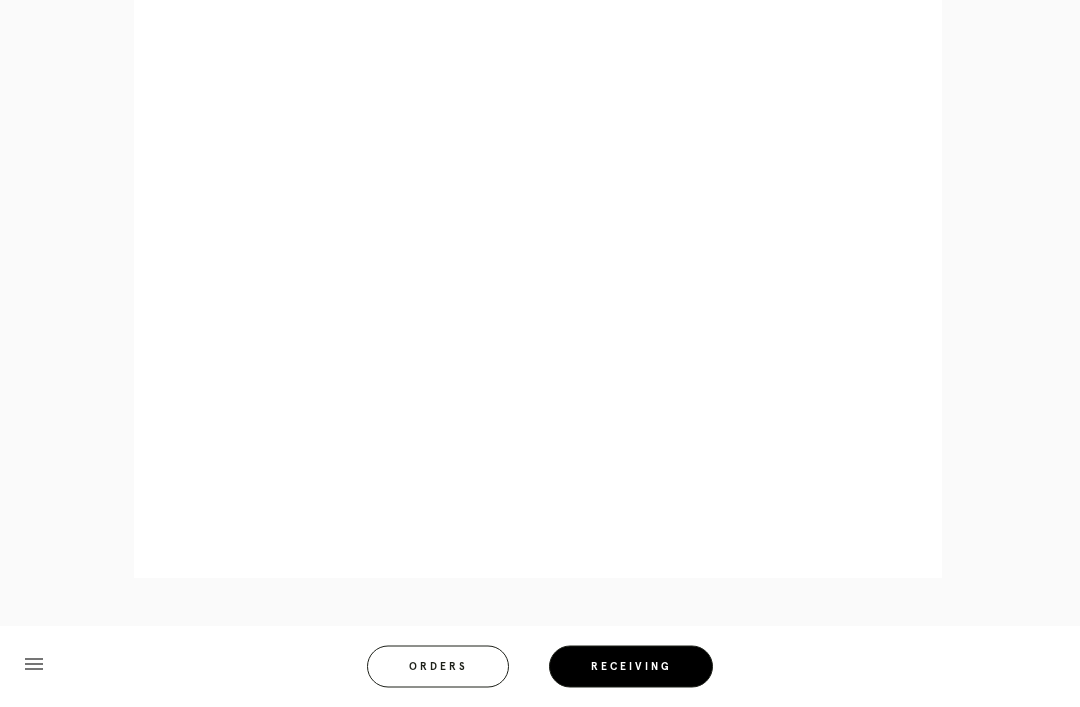 scroll, scrollTop: 1014, scrollLeft: 0, axis: vertical 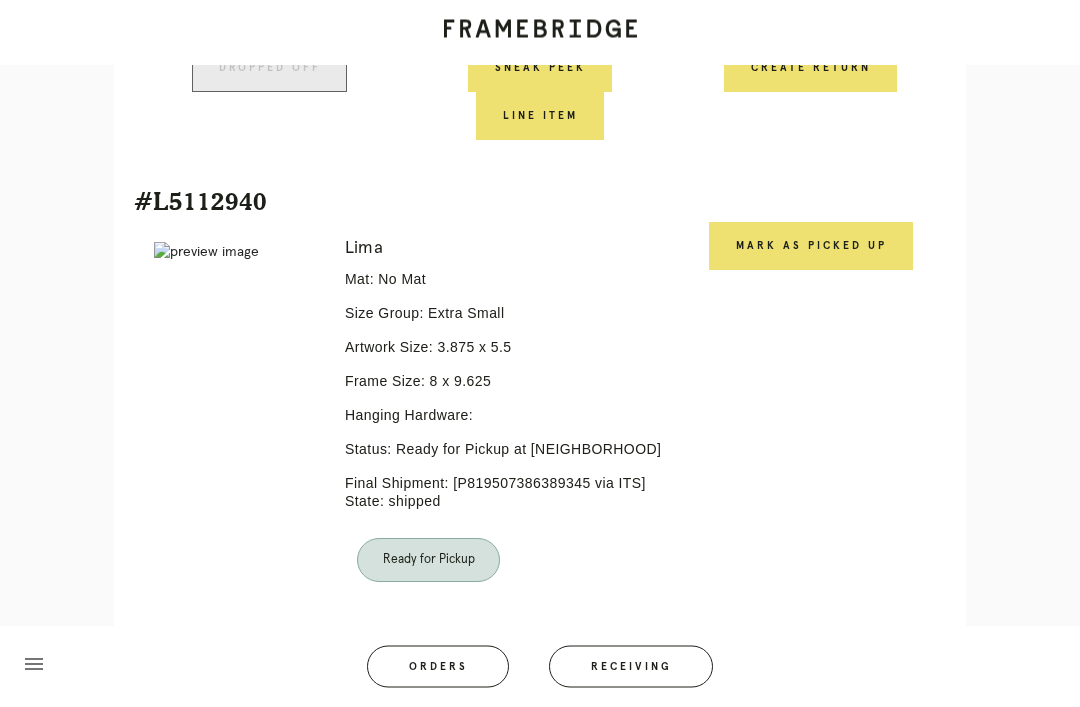 click on "Mark as Picked Up" at bounding box center (811, 247) 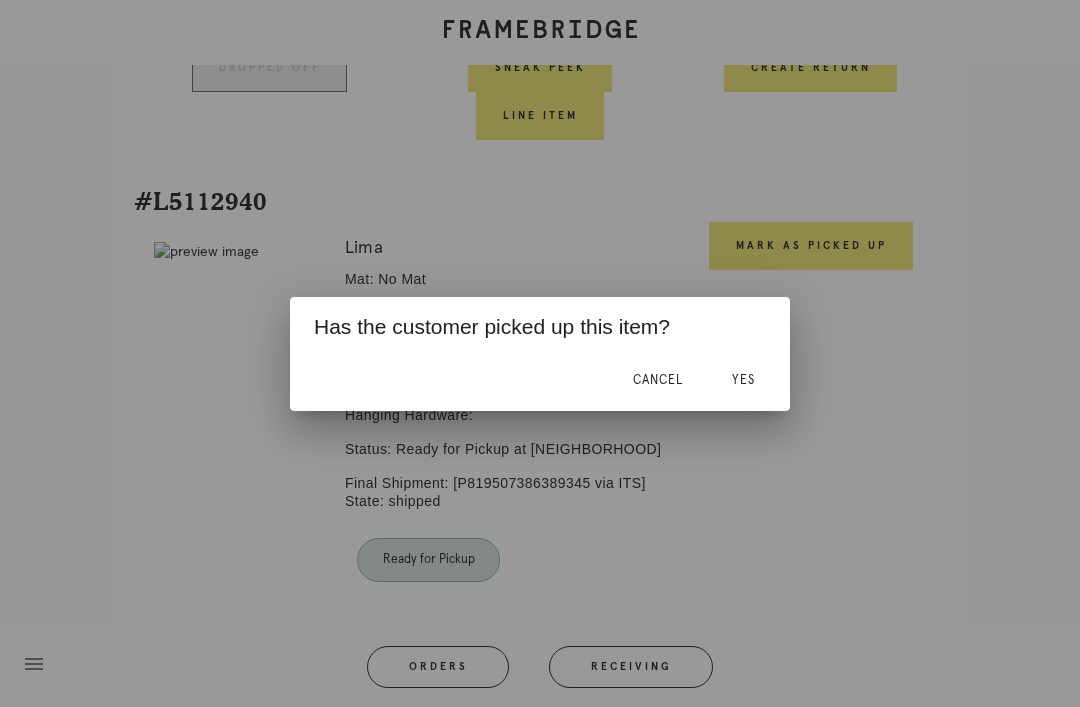click on "Yes" at bounding box center (743, 380) 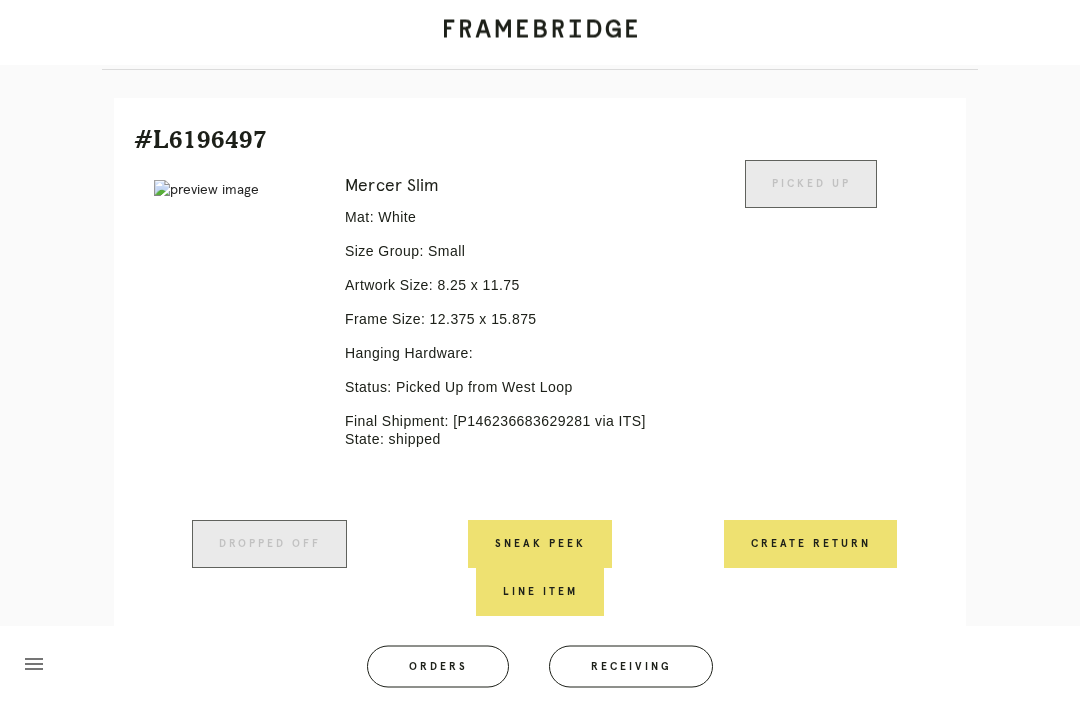 scroll, scrollTop: 435, scrollLeft: 0, axis: vertical 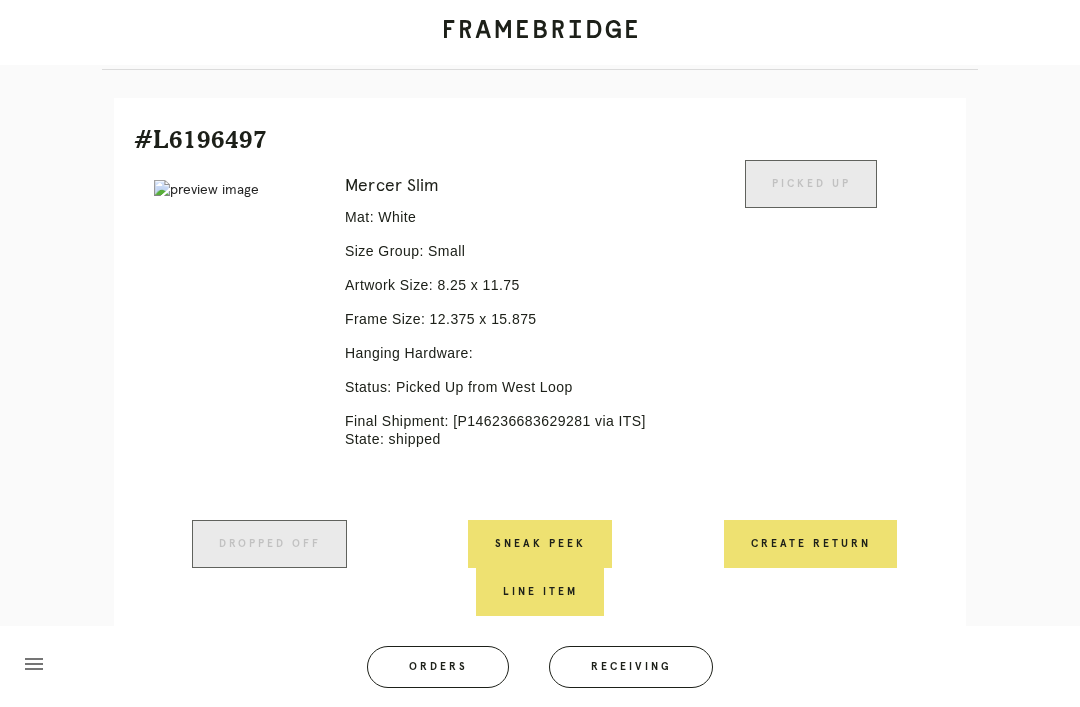 click on "Orders" at bounding box center (438, 667) 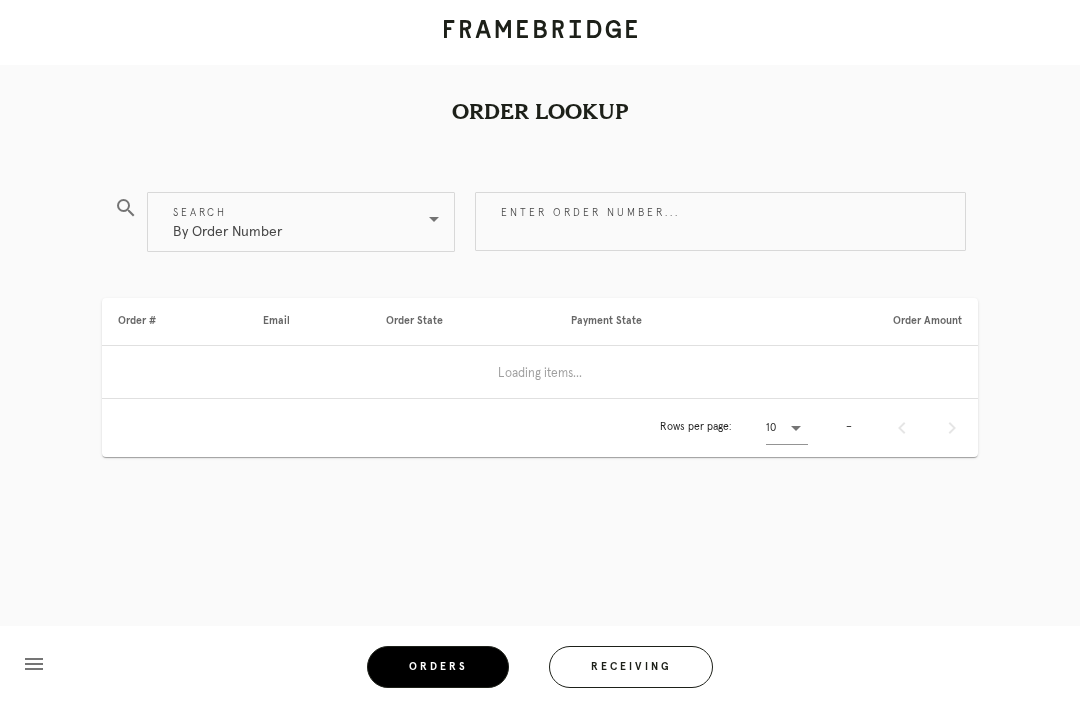 scroll, scrollTop: 0, scrollLeft: 0, axis: both 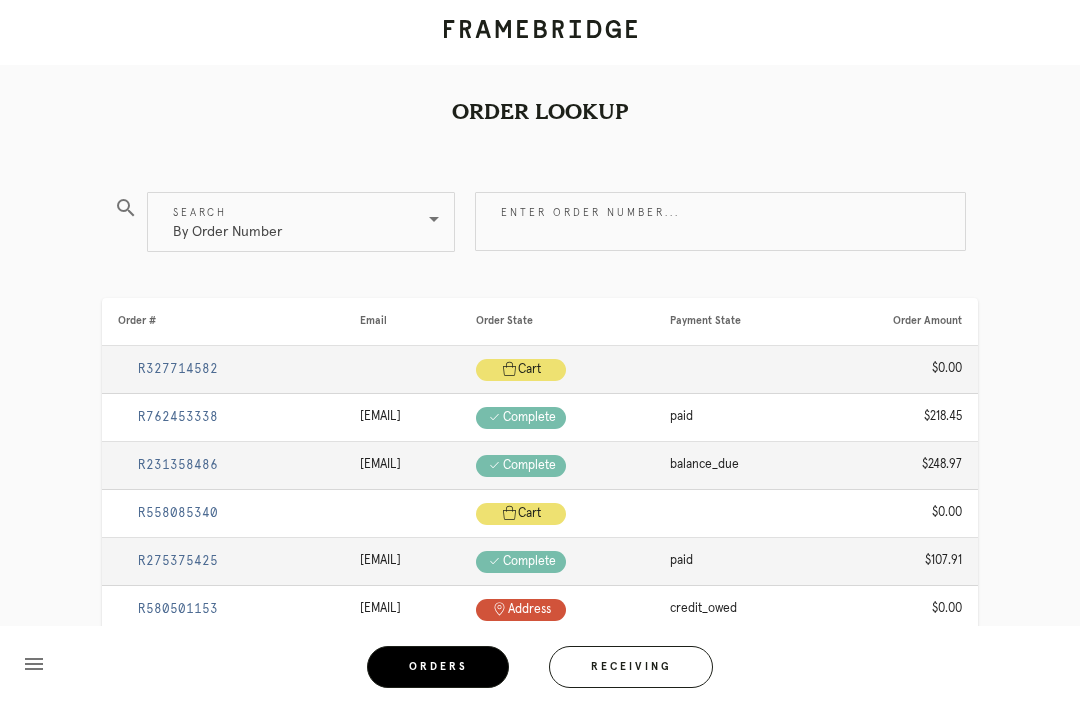 click on "Receiving" at bounding box center (631, 667) 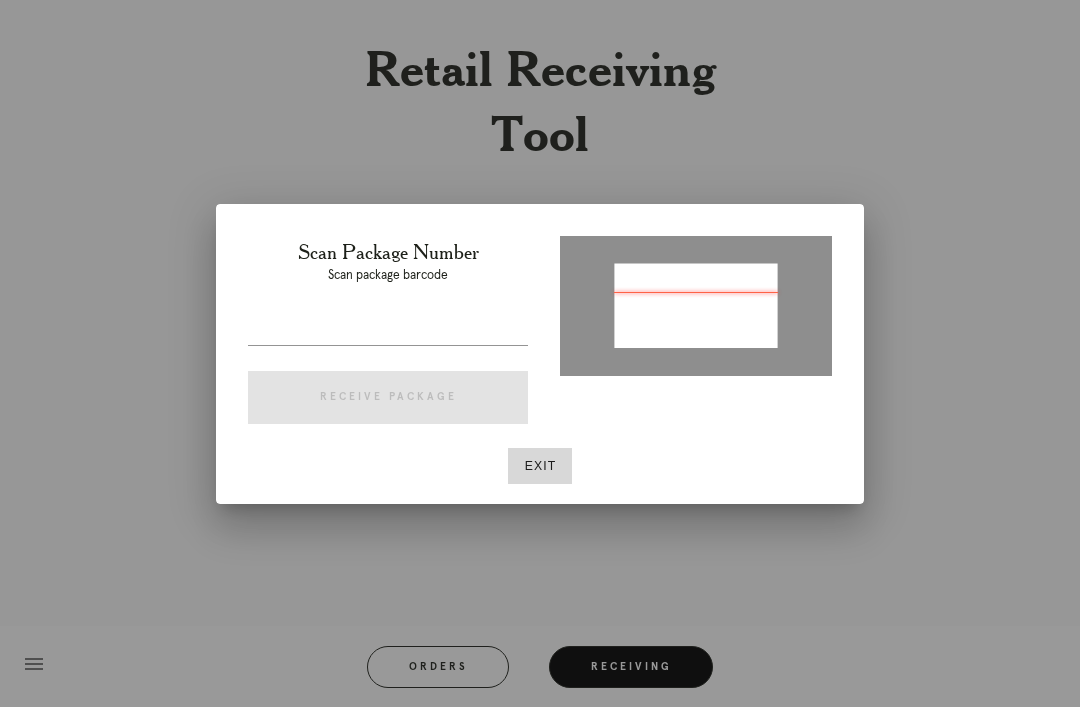type on "P323325020480051" 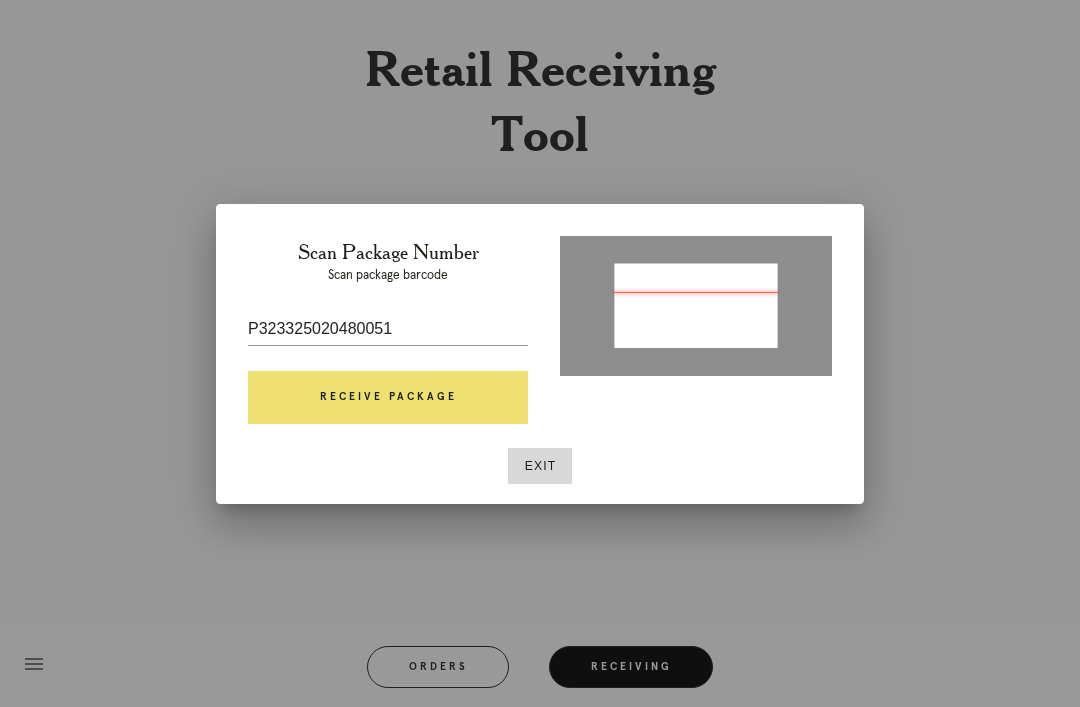 click on "Receive Package" at bounding box center [388, 398] 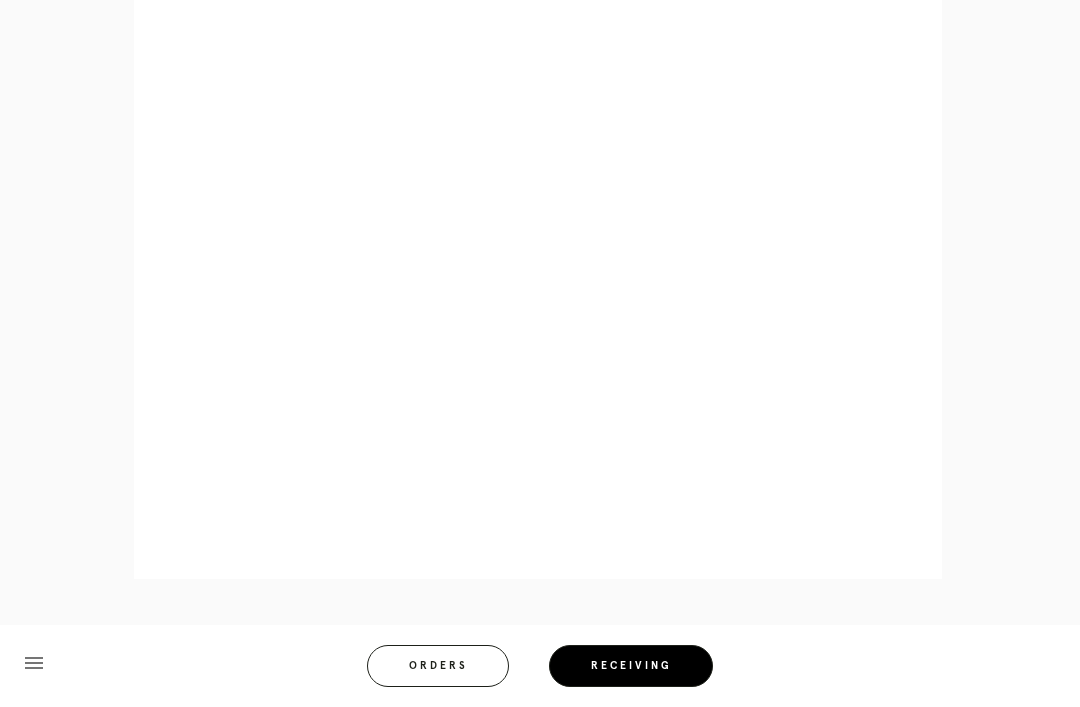 scroll, scrollTop: 1064, scrollLeft: 0, axis: vertical 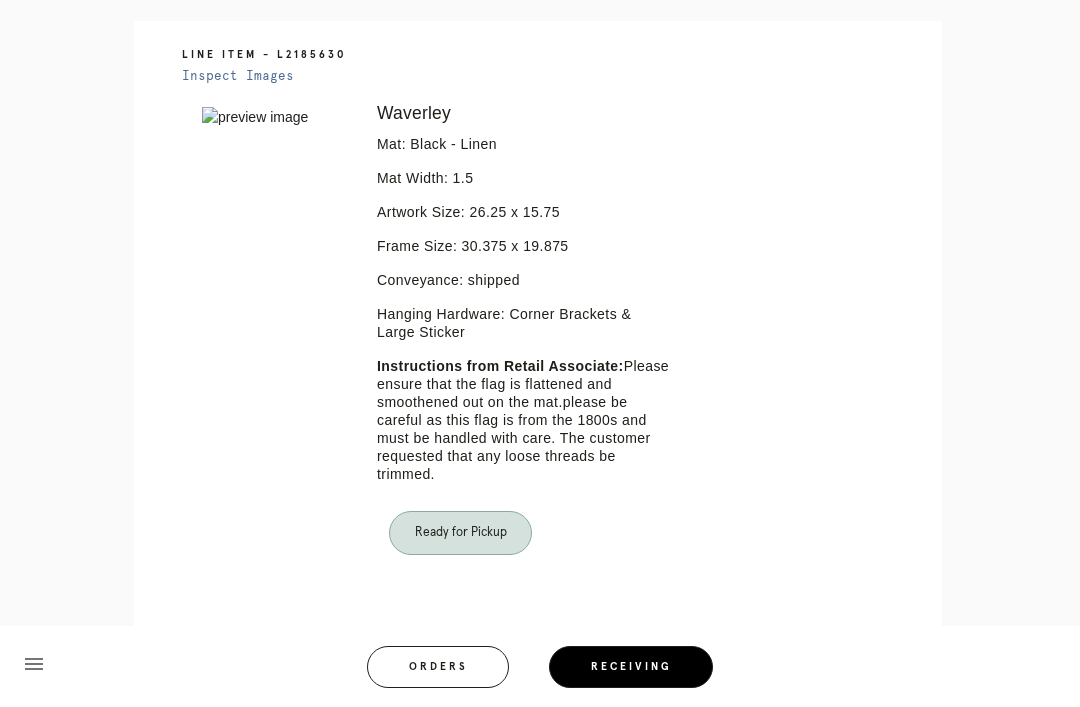 click on "Orders" at bounding box center (438, 667) 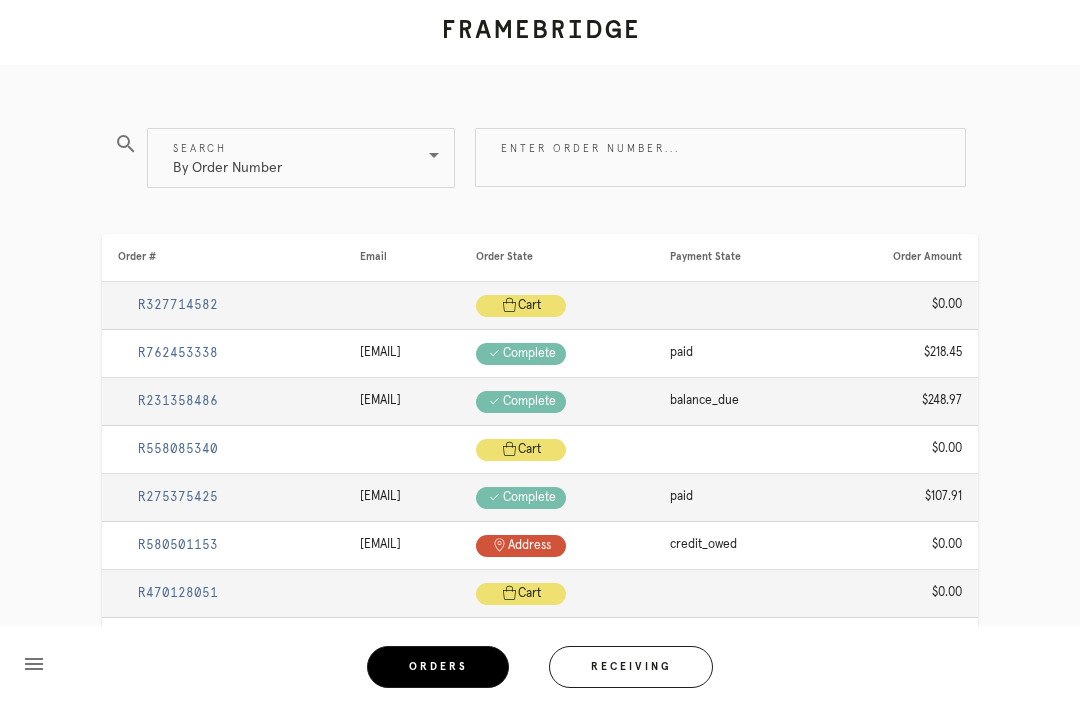 click on "Receiving" at bounding box center [631, 667] 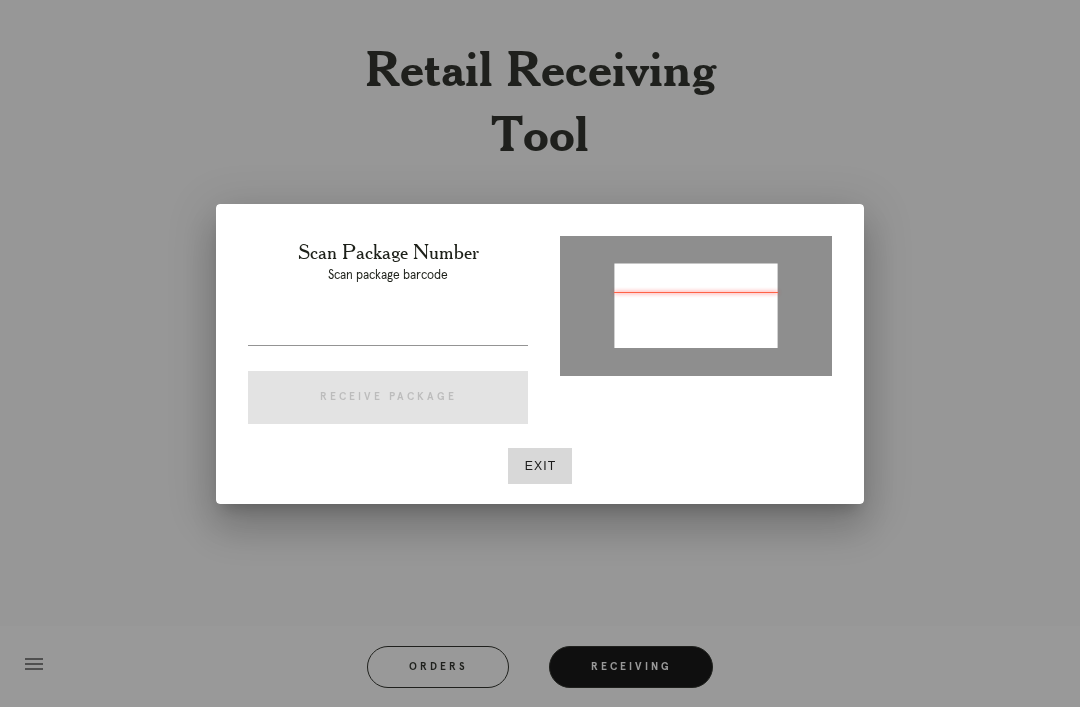 type on "P323325020480051" 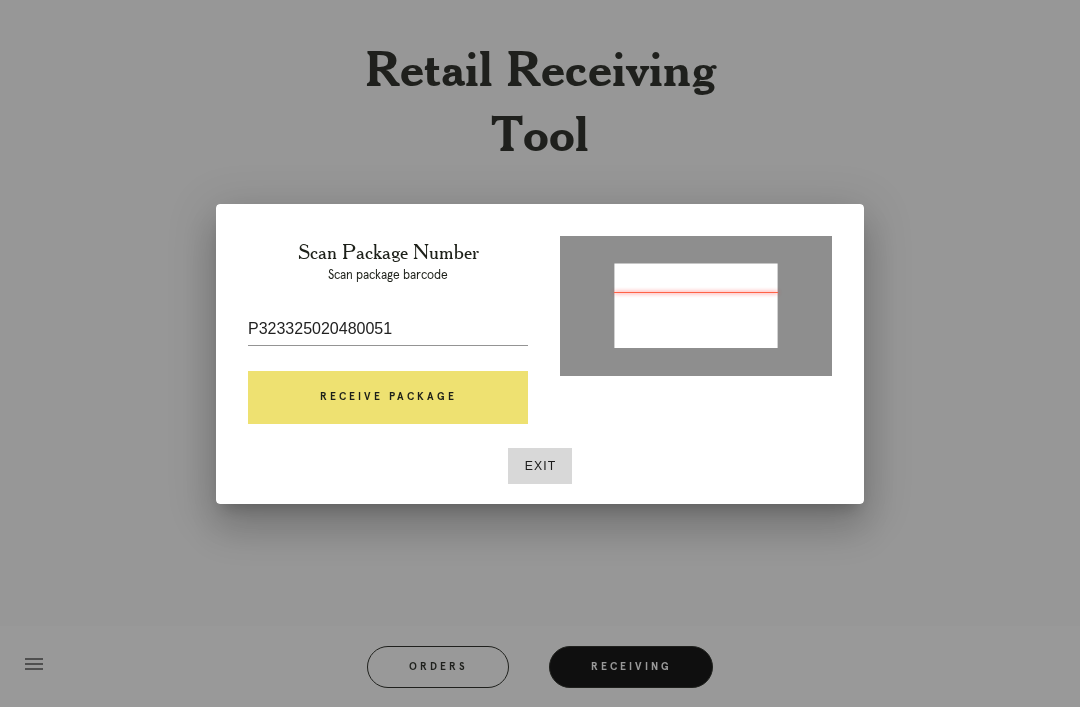 click on "Receive Package" at bounding box center (388, 398) 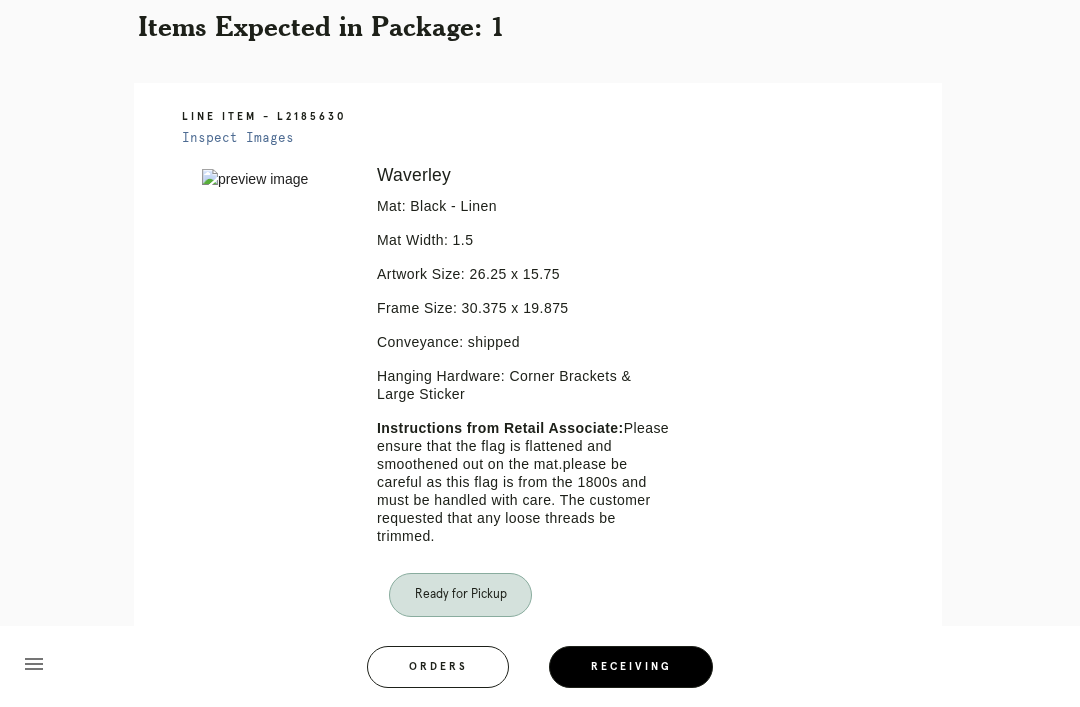 scroll, scrollTop: 404, scrollLeft: 0, axis: vertical 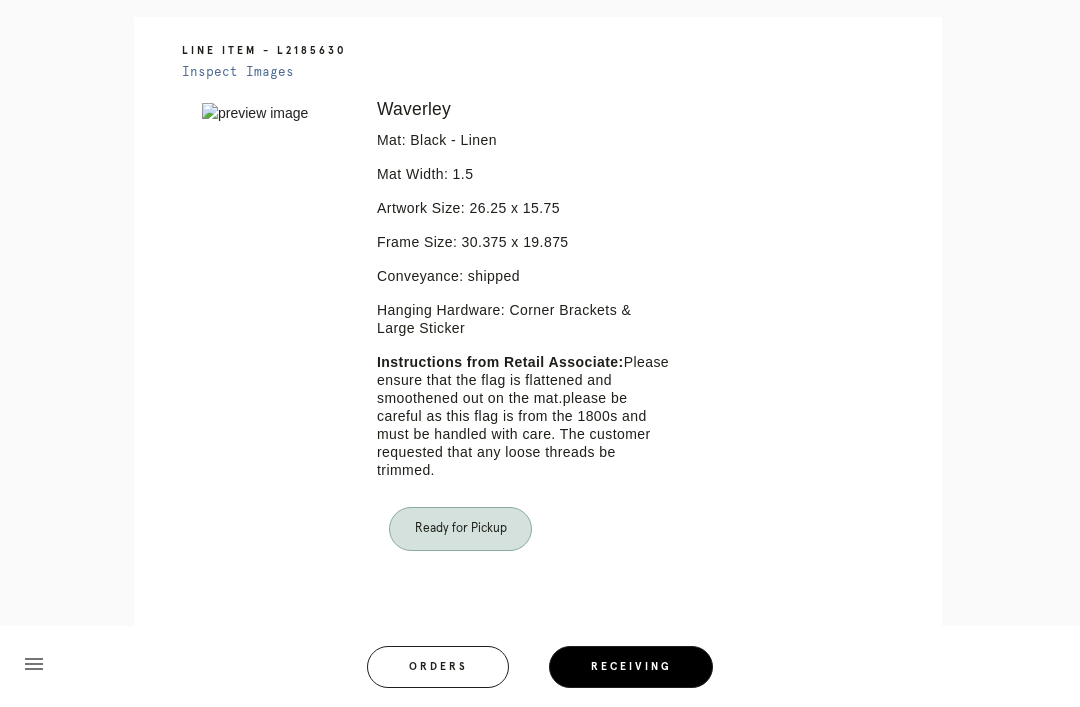 click on "Orders" at bounding box center [438, 667] 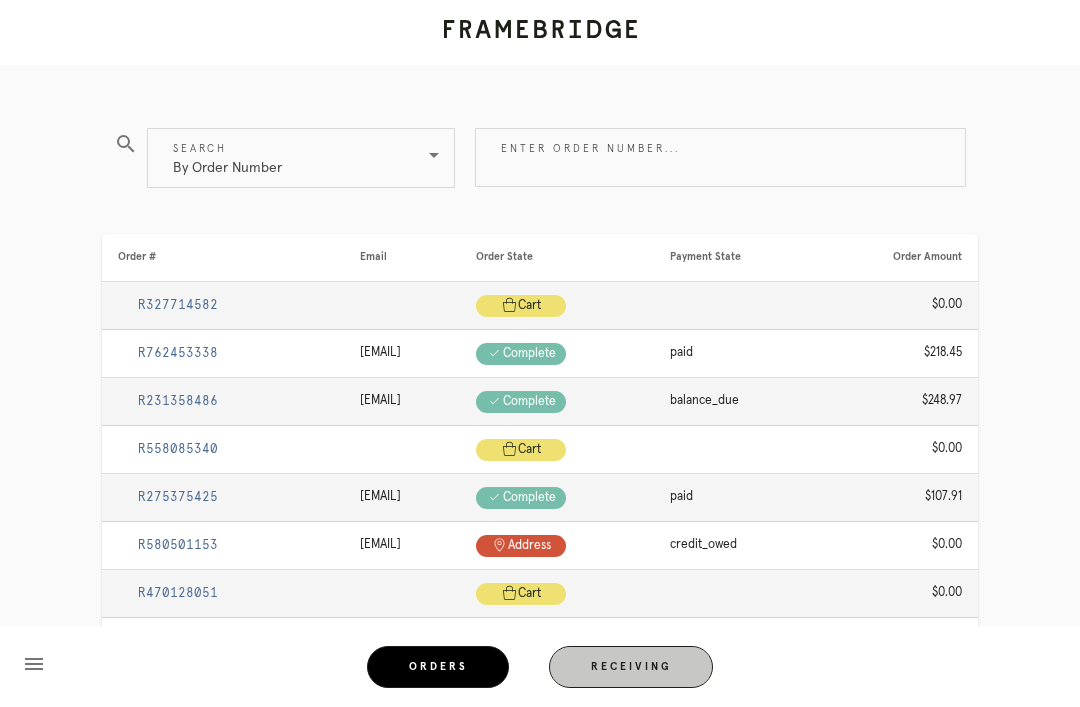 click on "Receiving" at bounding box center (631, 667) 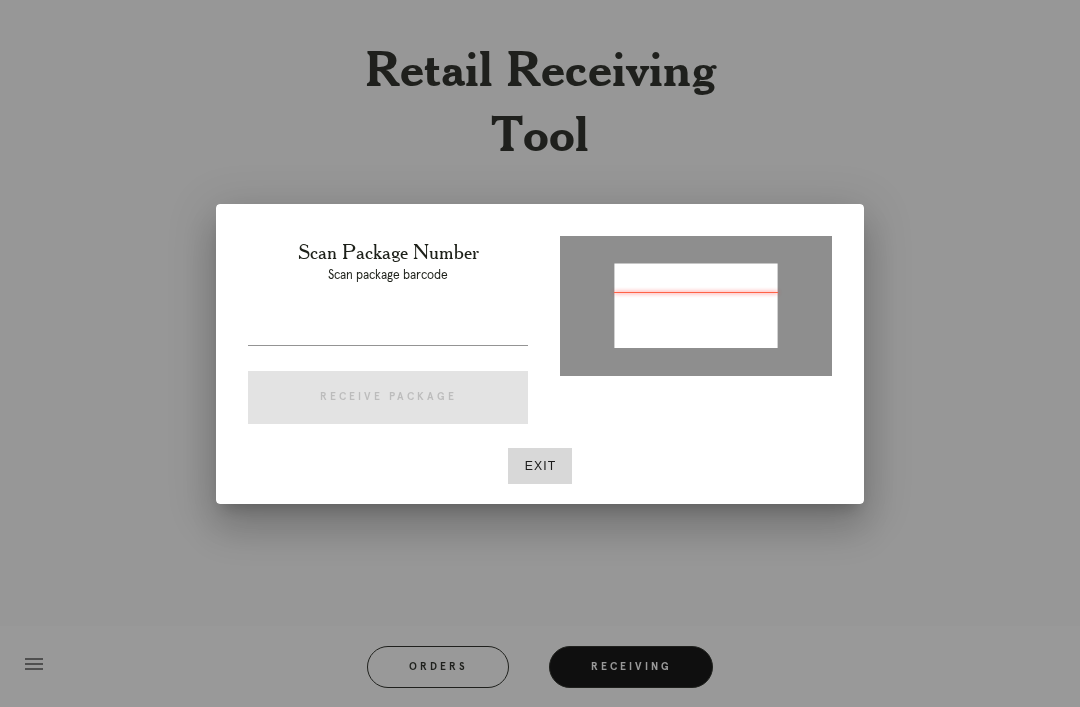 type on "P323325020480051" 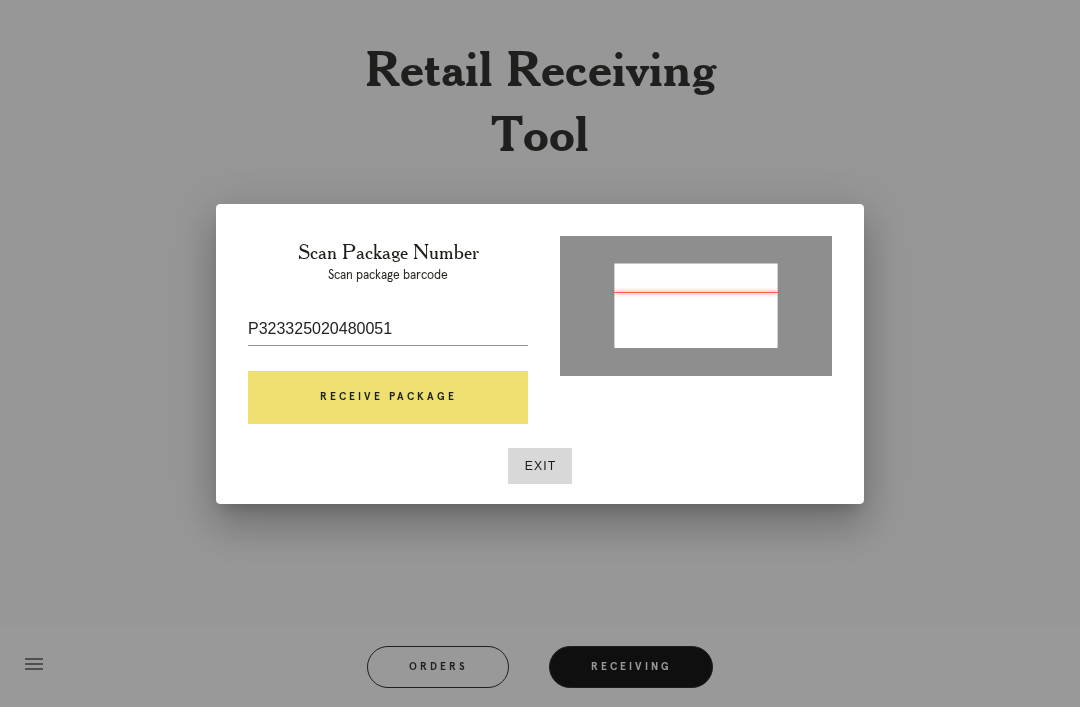 click on "Receive Package" at bounding box center (388, 398) 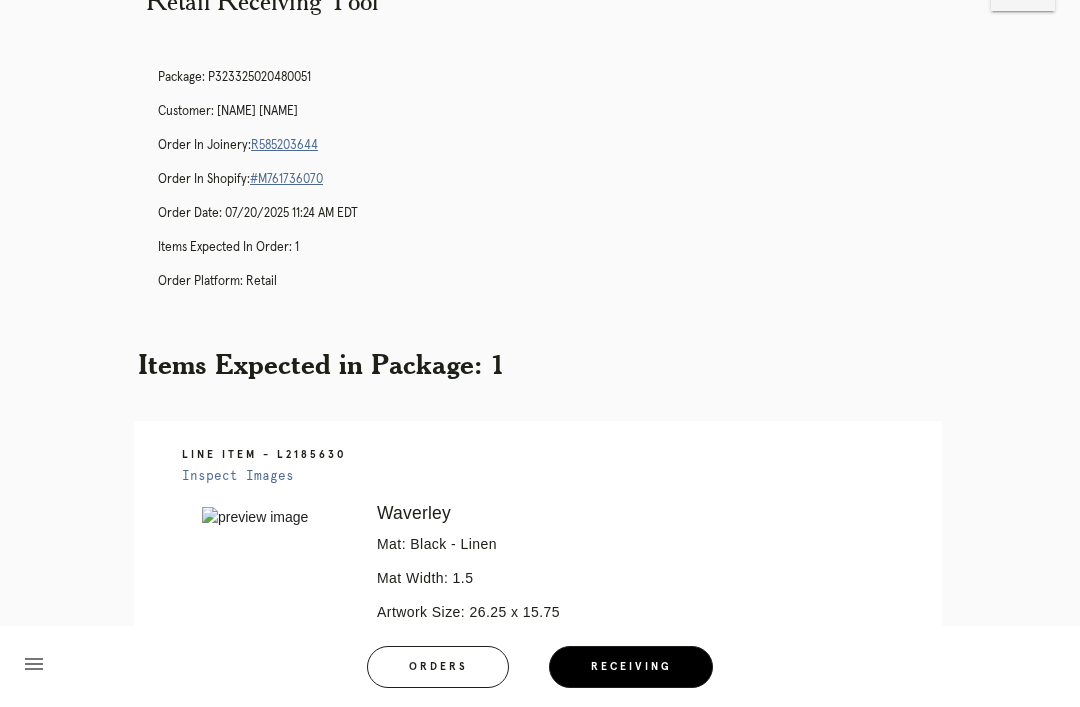 click on "R585203644" at bounding box center [284, 145] 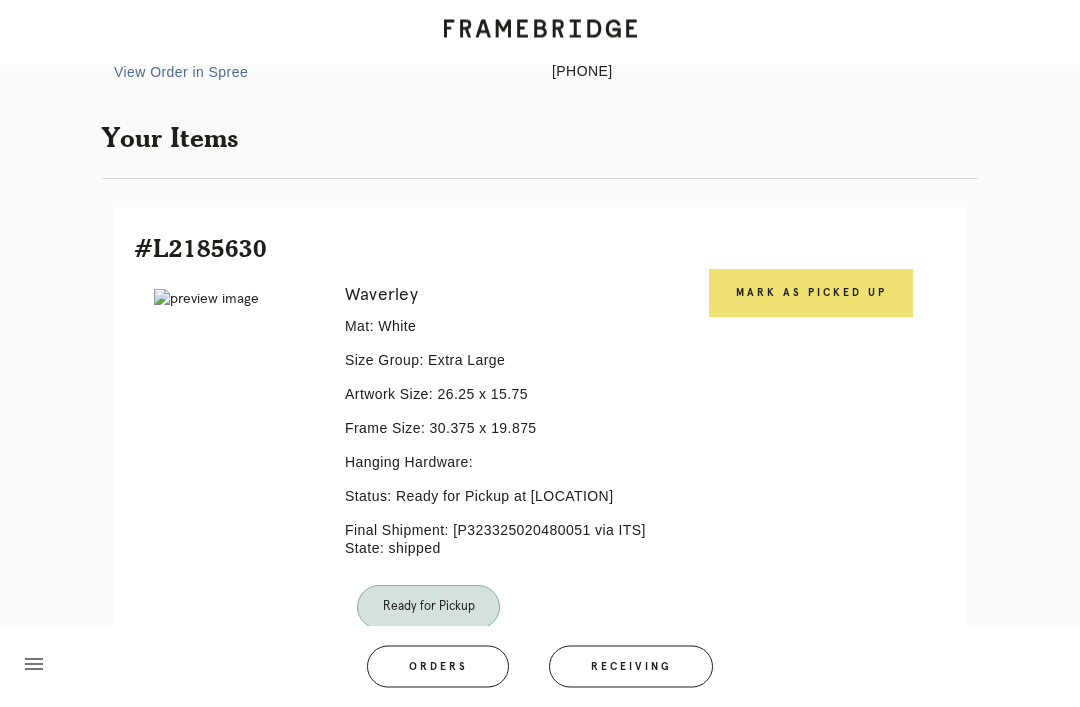 scroll, scrollTop: 326, scrollLeft: 0, axis: vertical 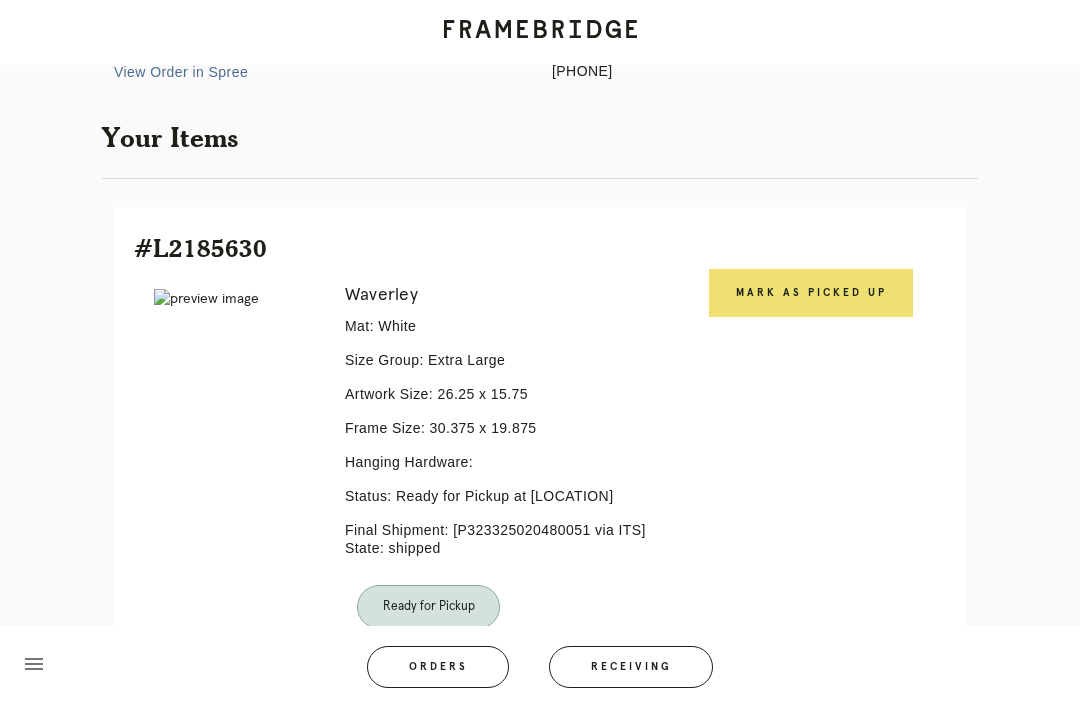 click on "Mark as Picked Up" at bounding box center (811, 293) 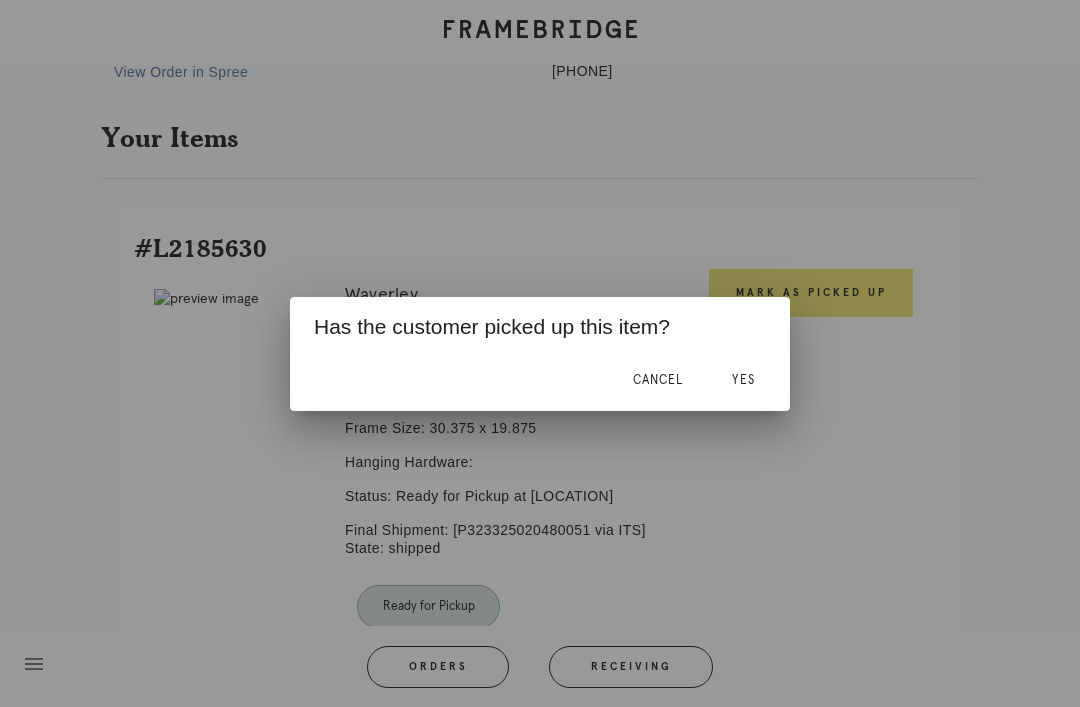 click on "Yes" at bounding box center (743, 380) 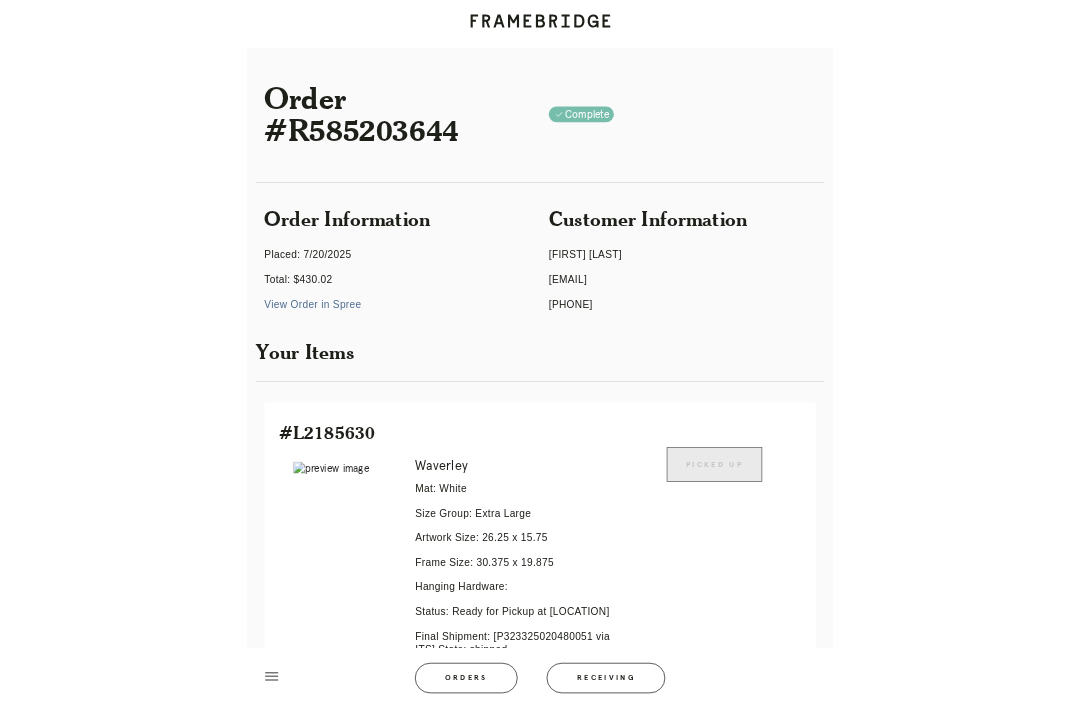 scroll, scrollTop: 428, scrollLeft: 0, axis: vertical 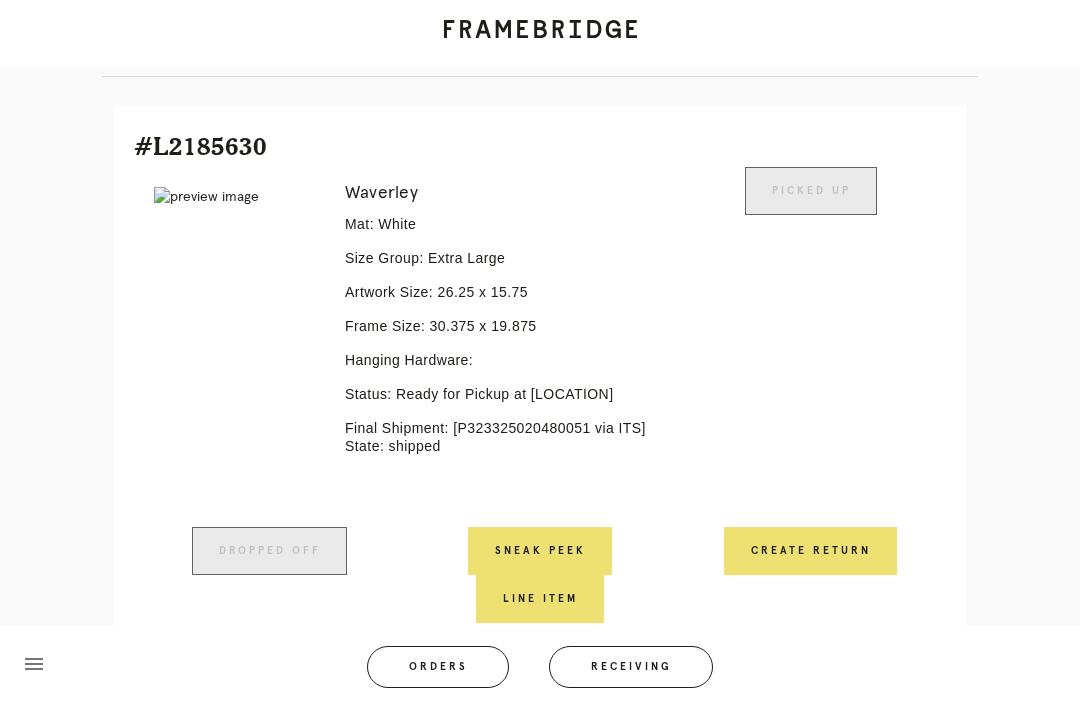 click on "menu
Orders
Receiving
Logged in as:   [EMAIL]   [LOCATION]
Logout" at bounding box center [540, 673] 